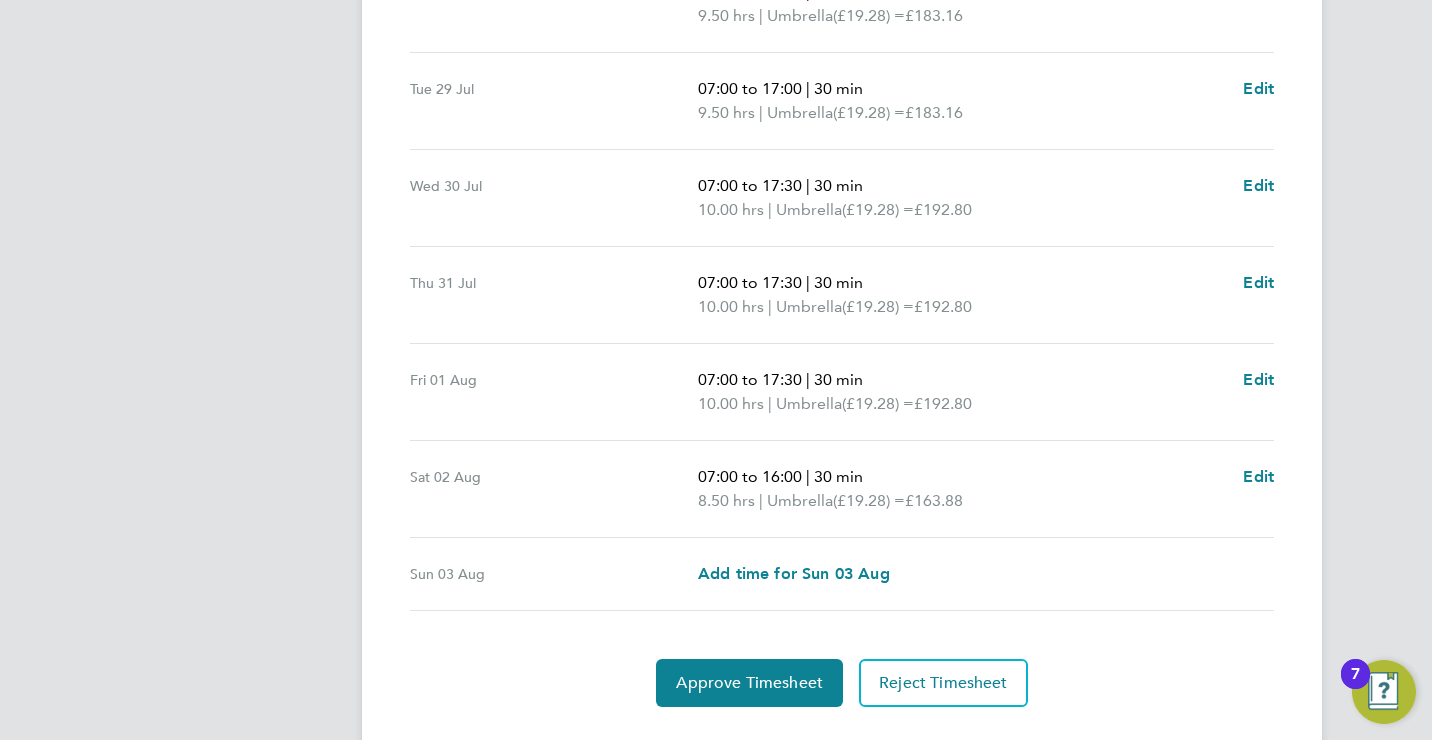 scroll, scrollTop: 700, scrollLeft: 0, axis: vertical 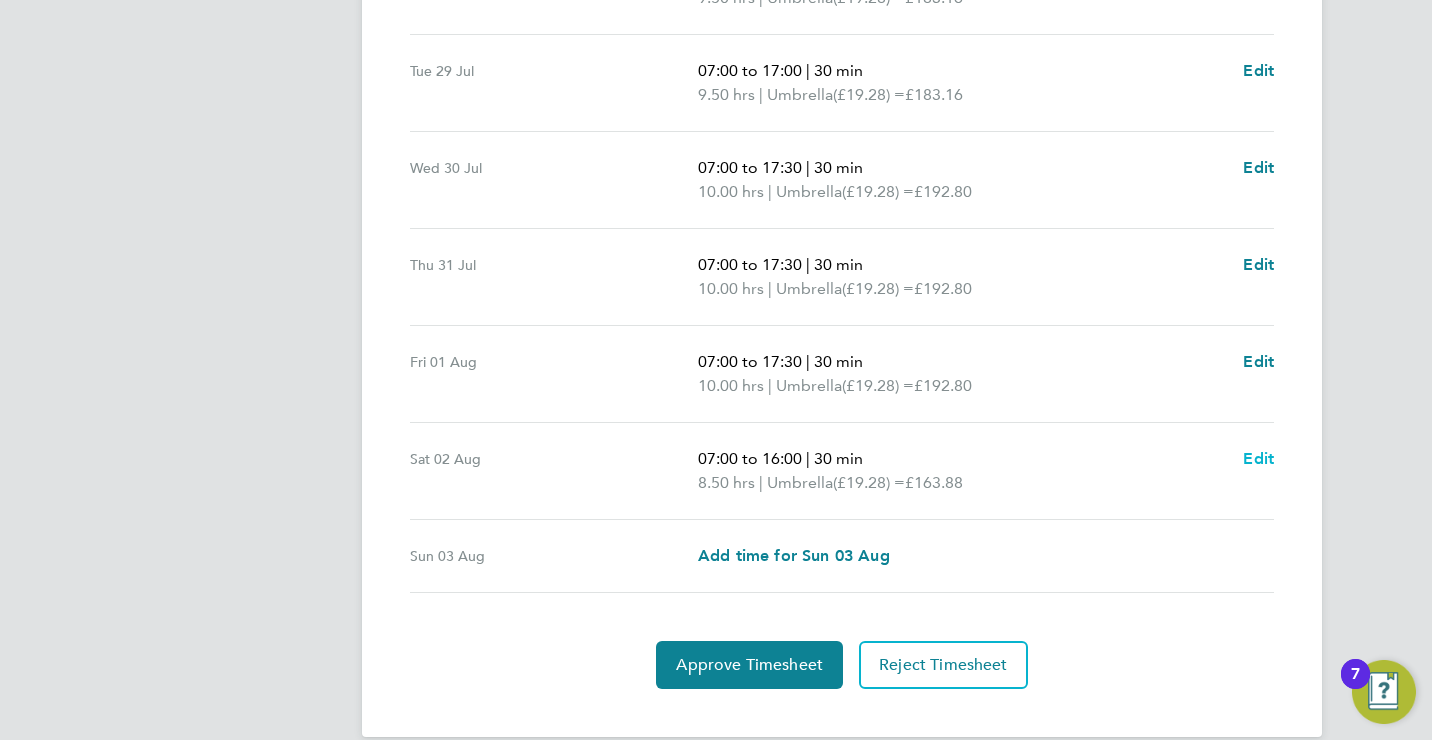 click on "Edit" at bounding box center [1258, 458] 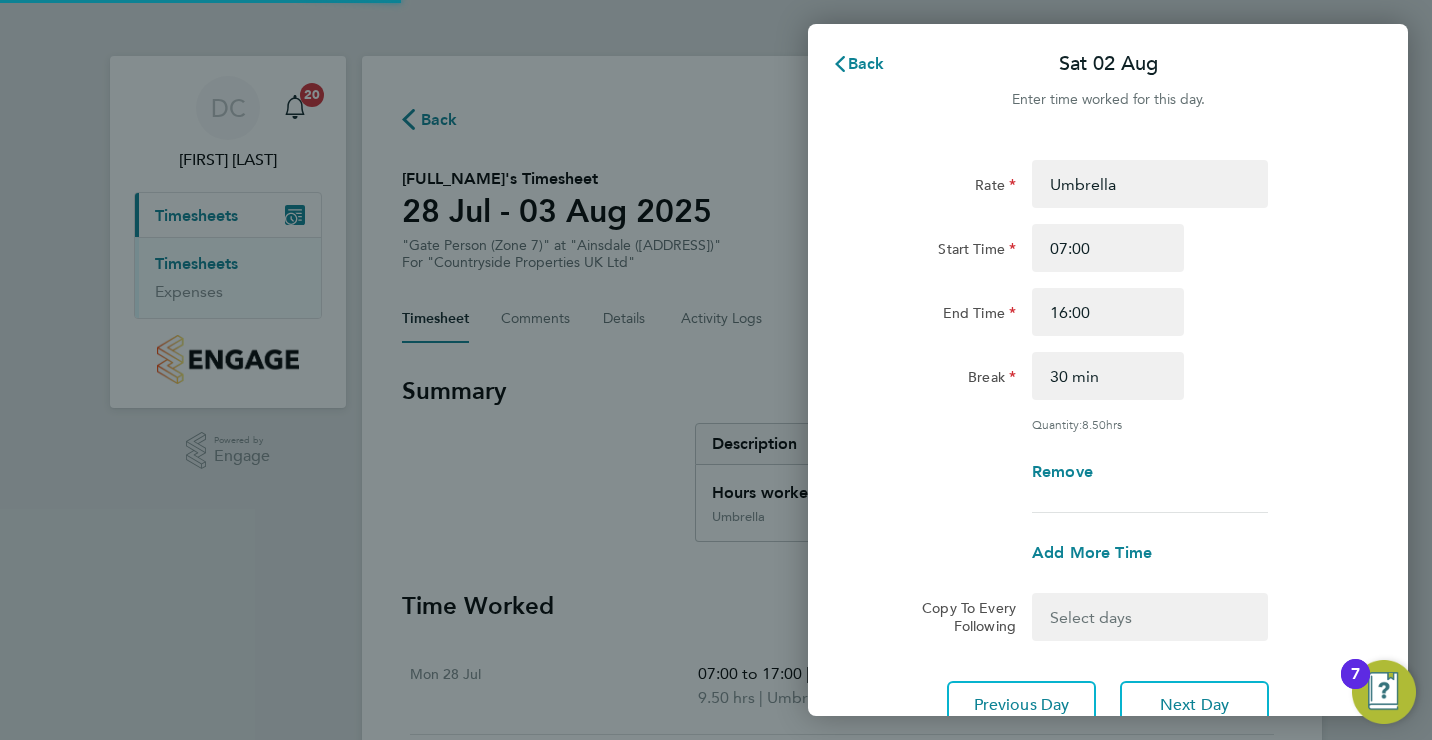 scroll, scrollTop: 0, scrollLeft: 0, axis: both 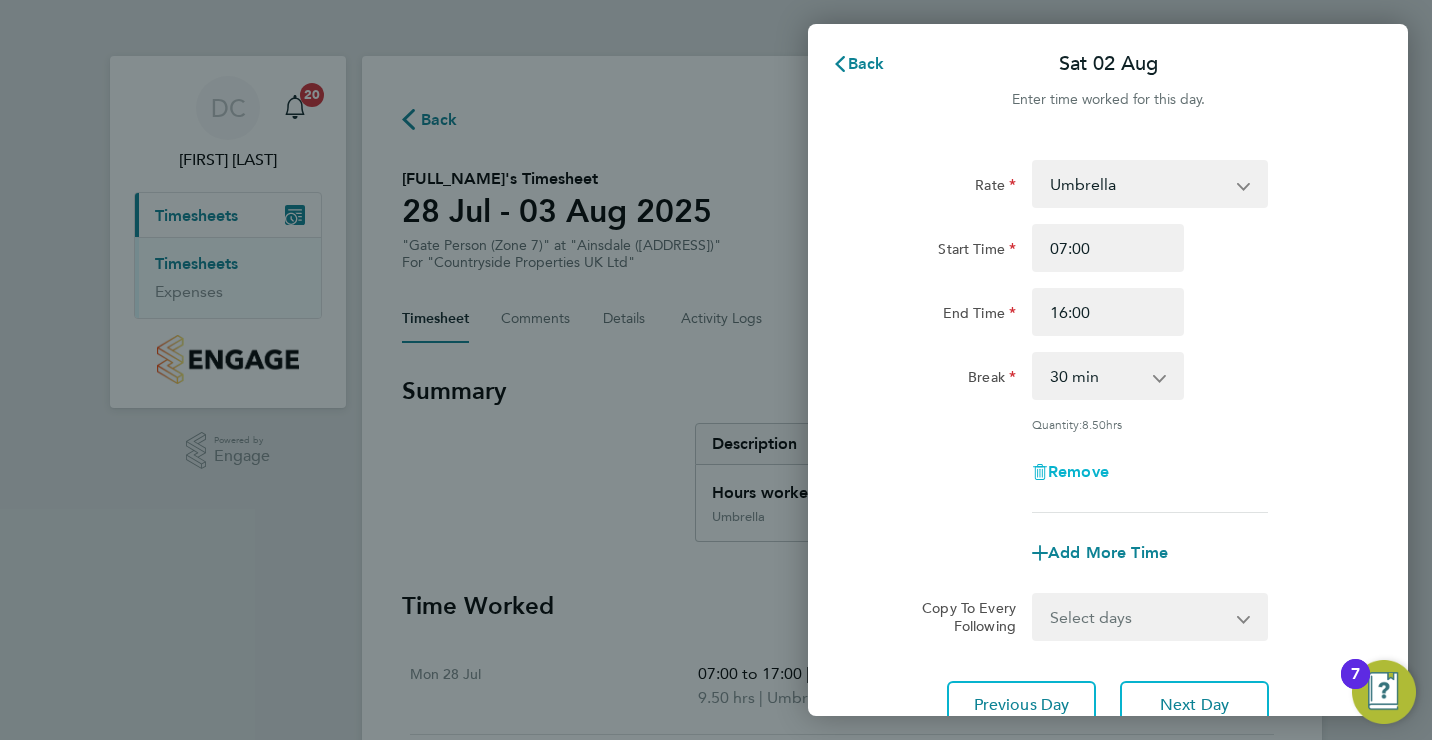 click on "Remove" 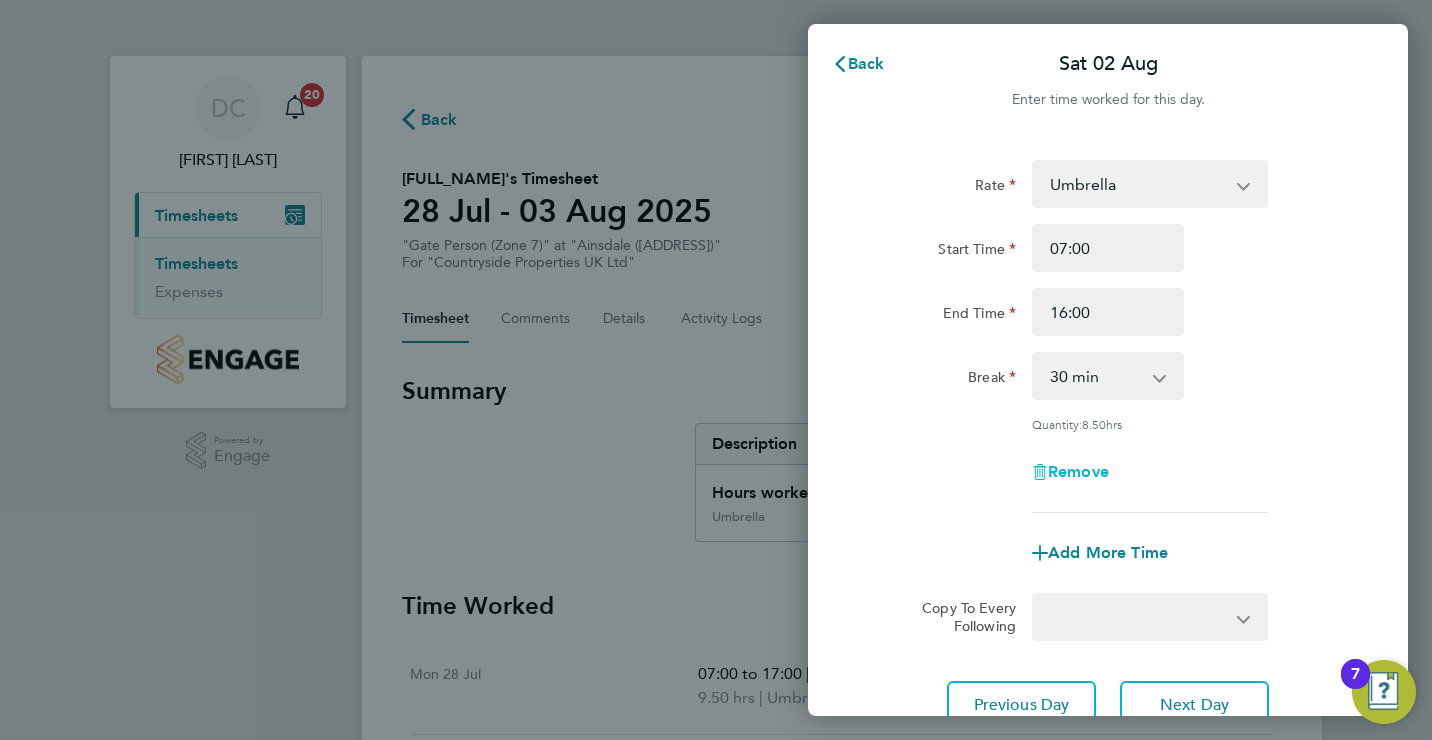 select on "null" 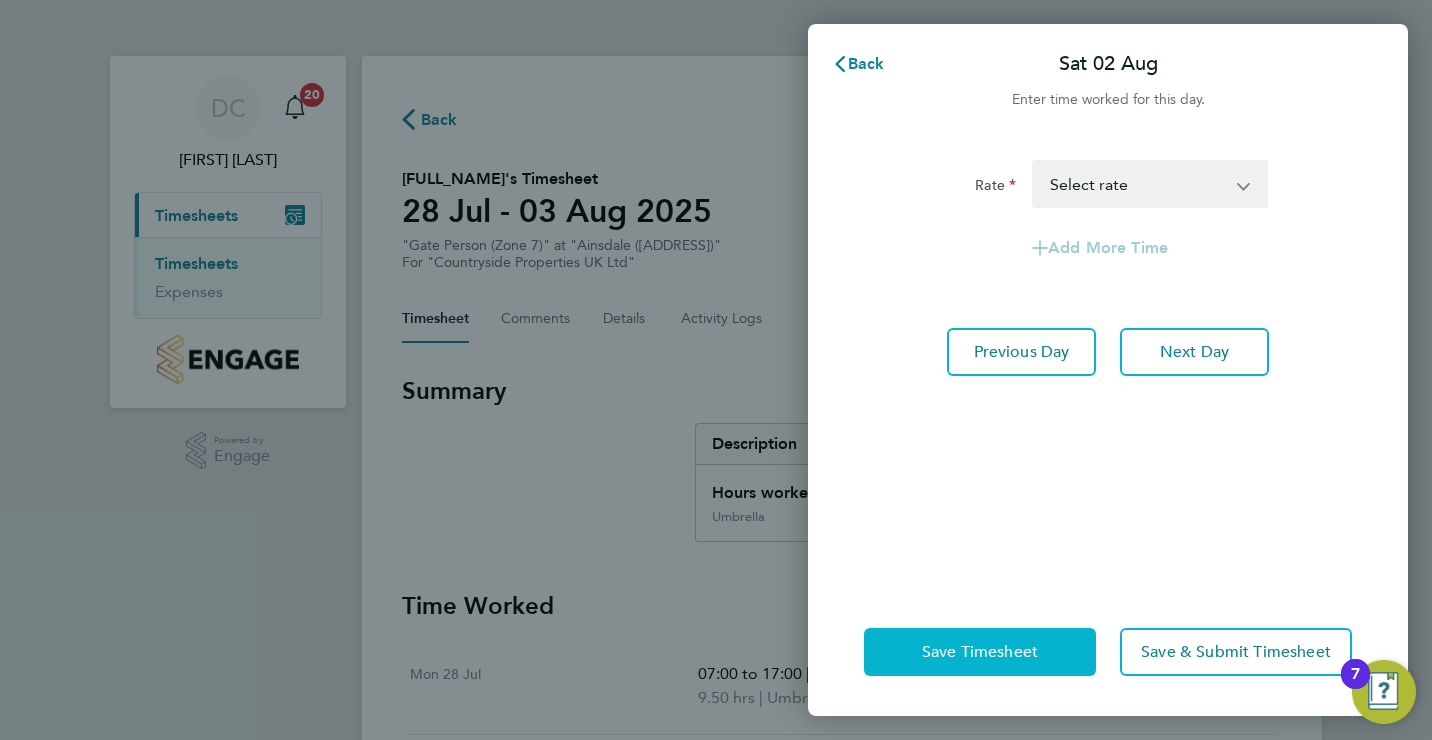 click on "Save Timesheet" 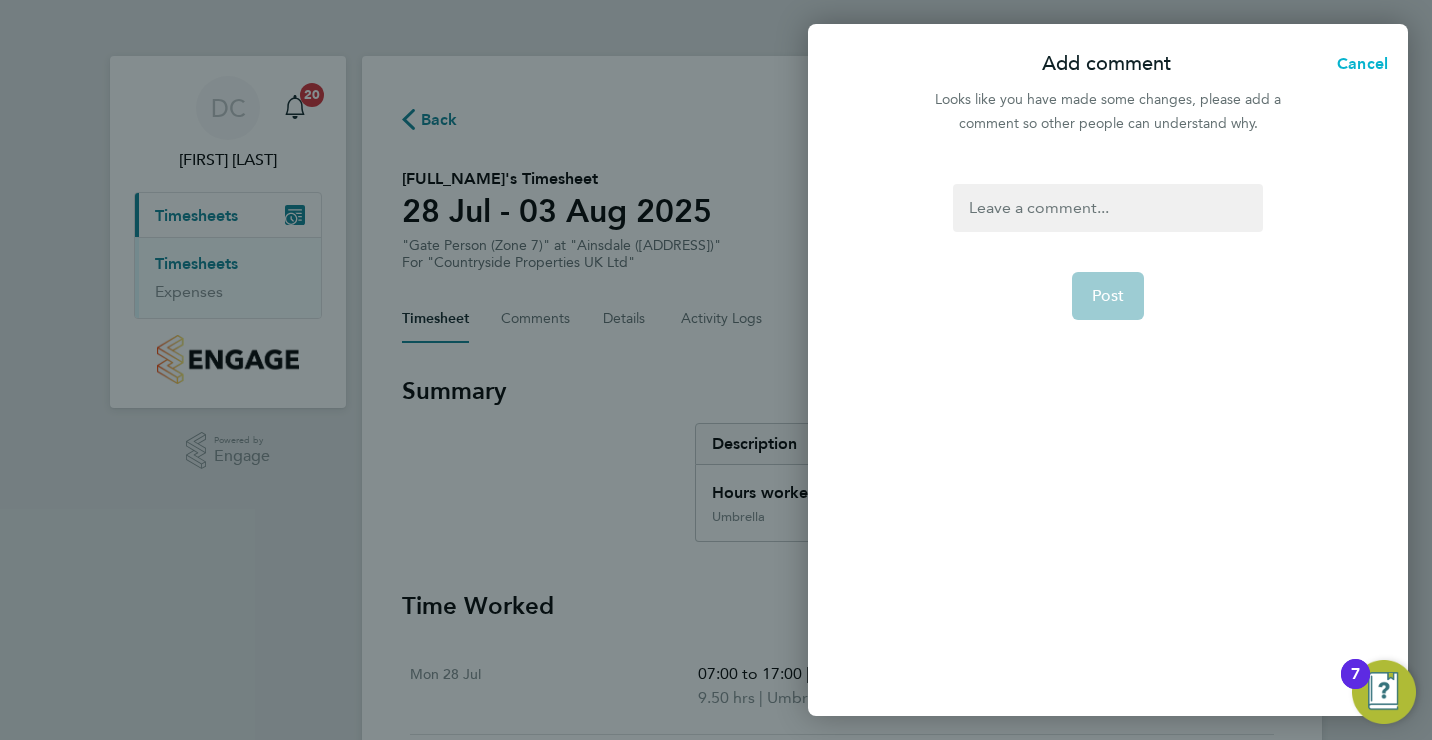 click on "Cancel" 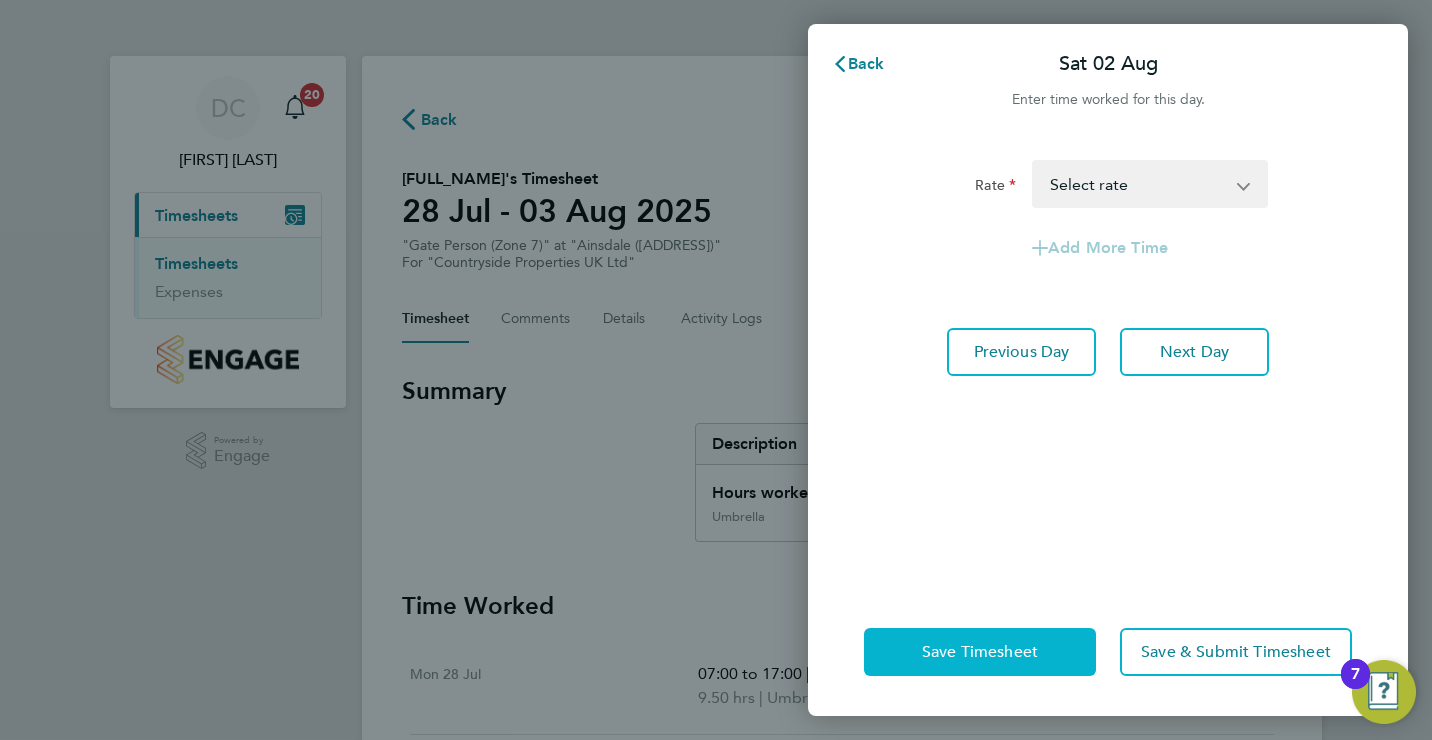 click on "Save Timesheet" 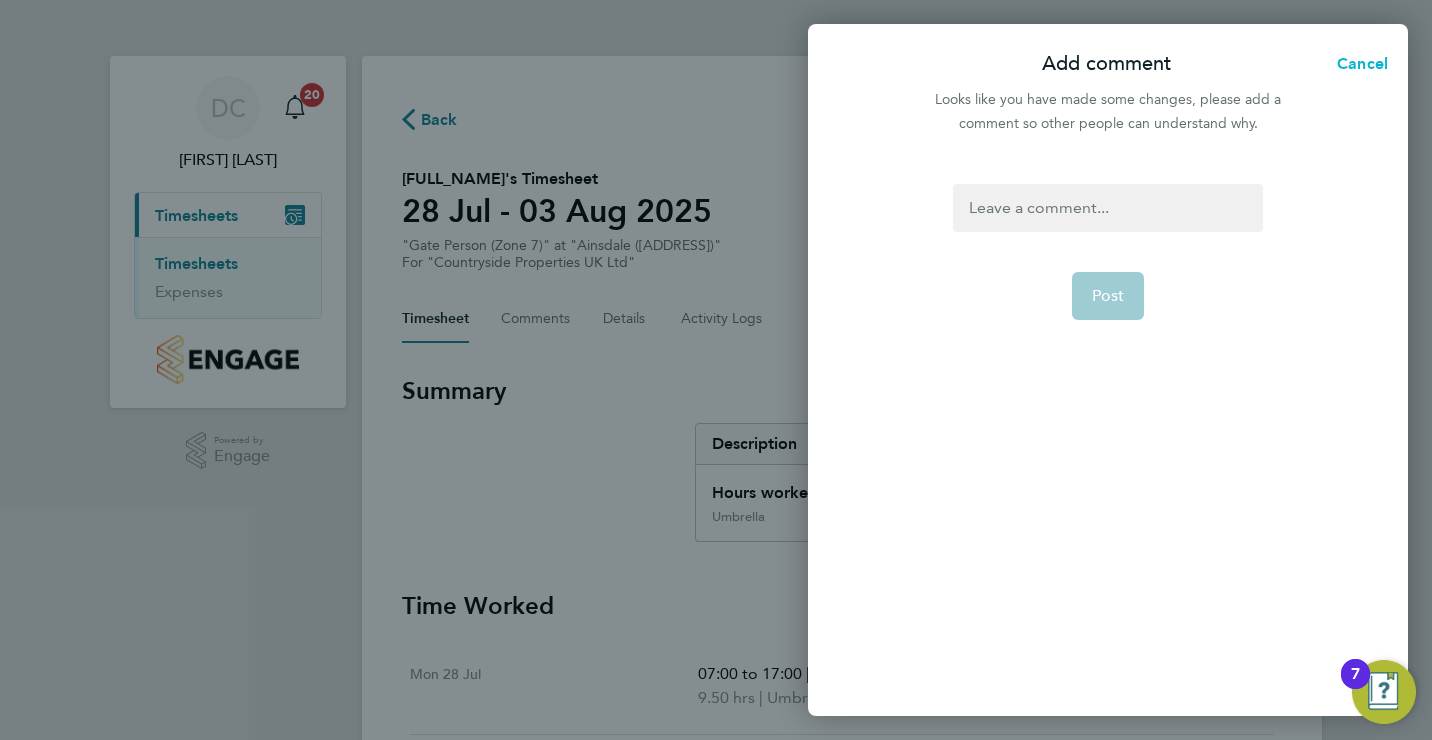 click on "Cancel" 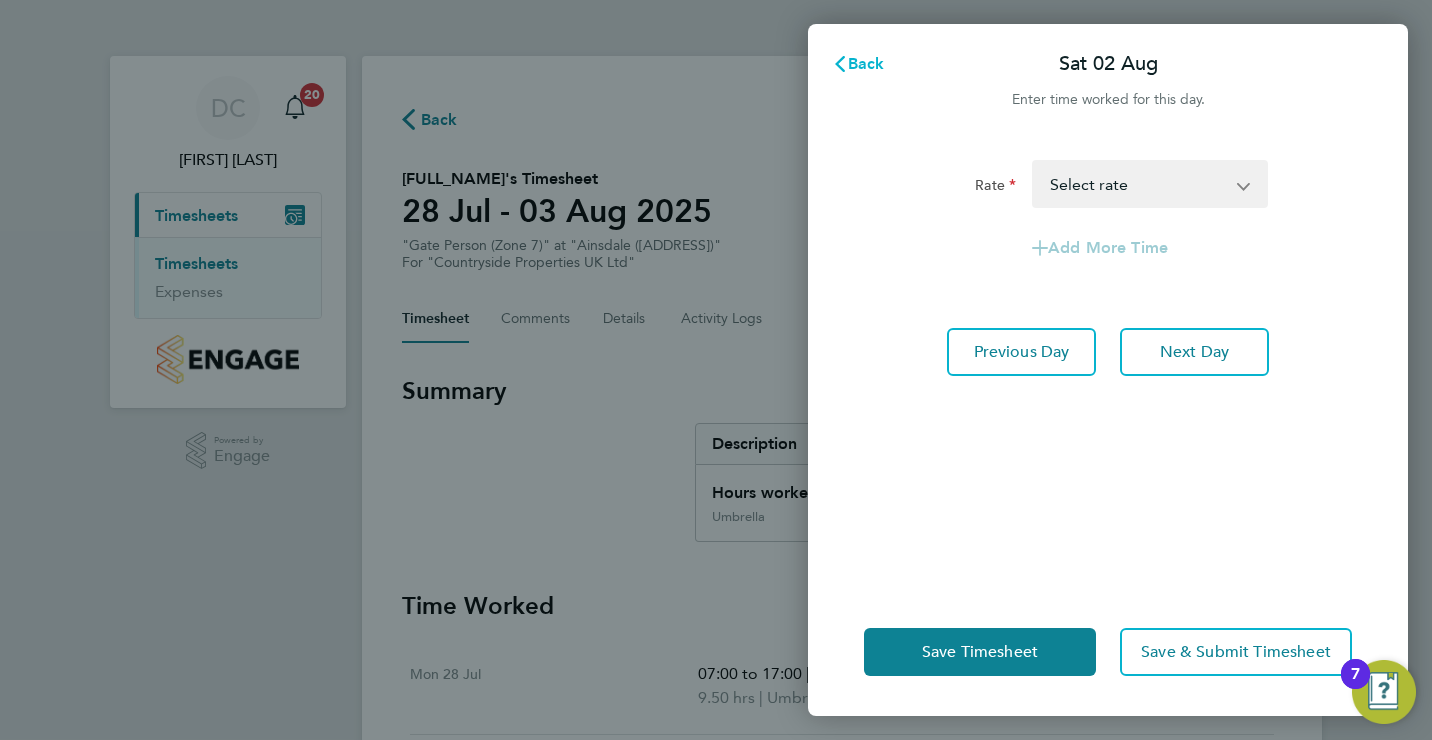 click on "Back" 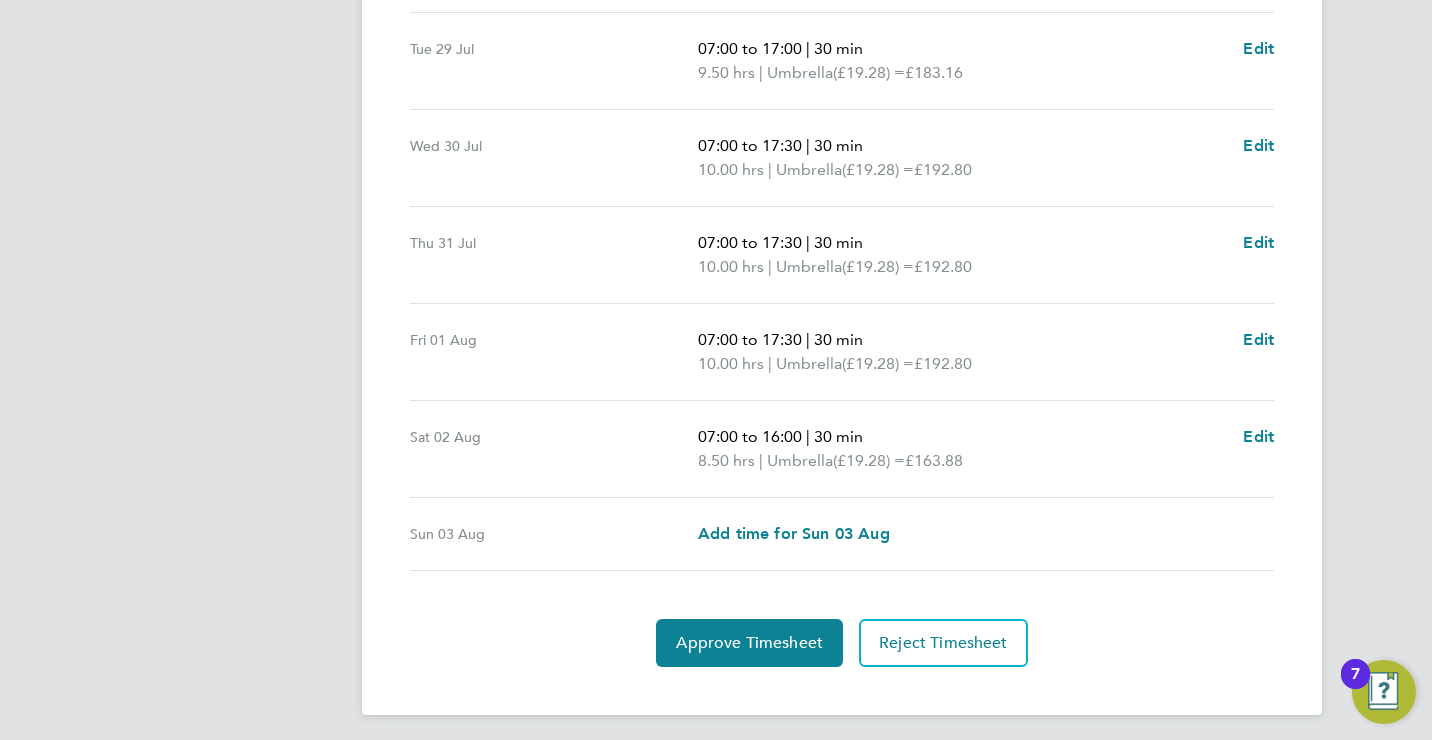 scroll, scrollTop: 729, scrollLeft: 0, axis: vertical 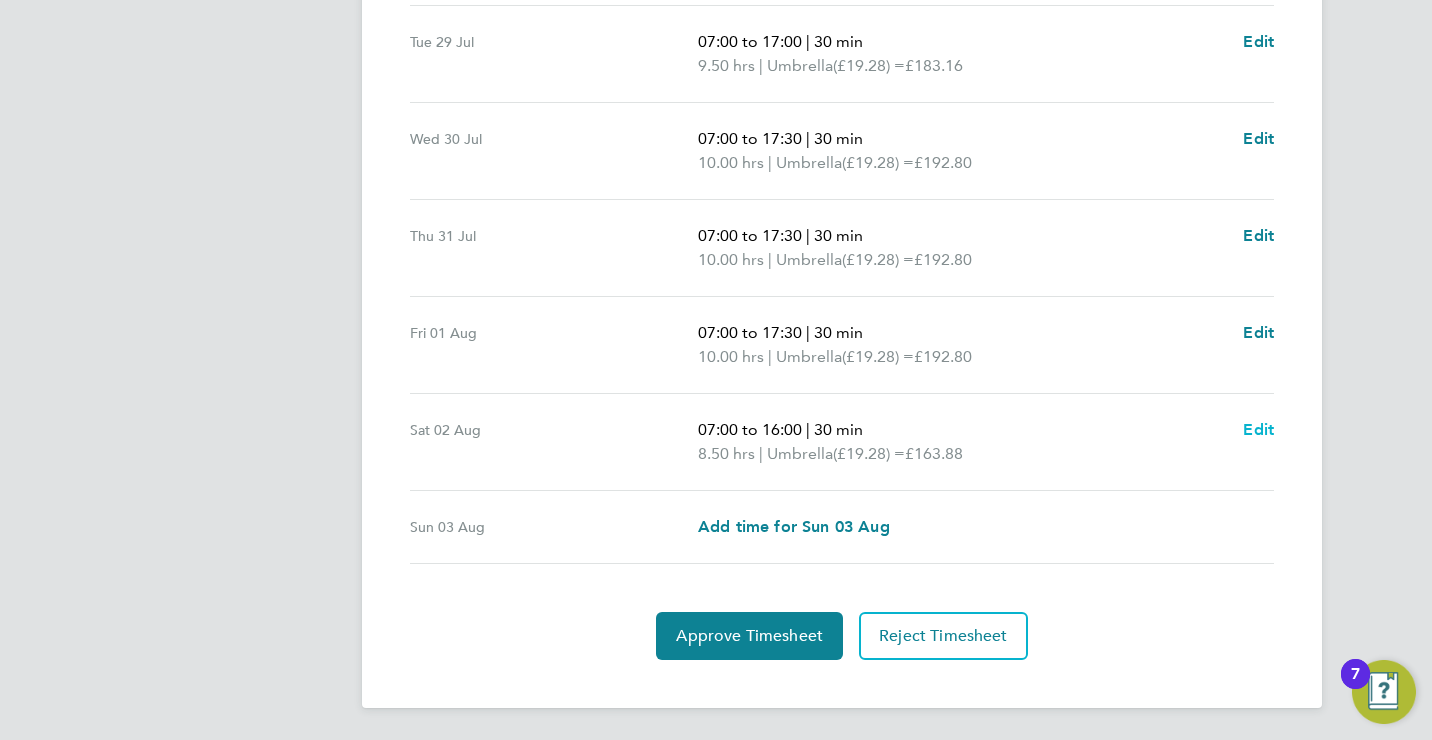 click on "Edit" at bounding box center [1258, 429] 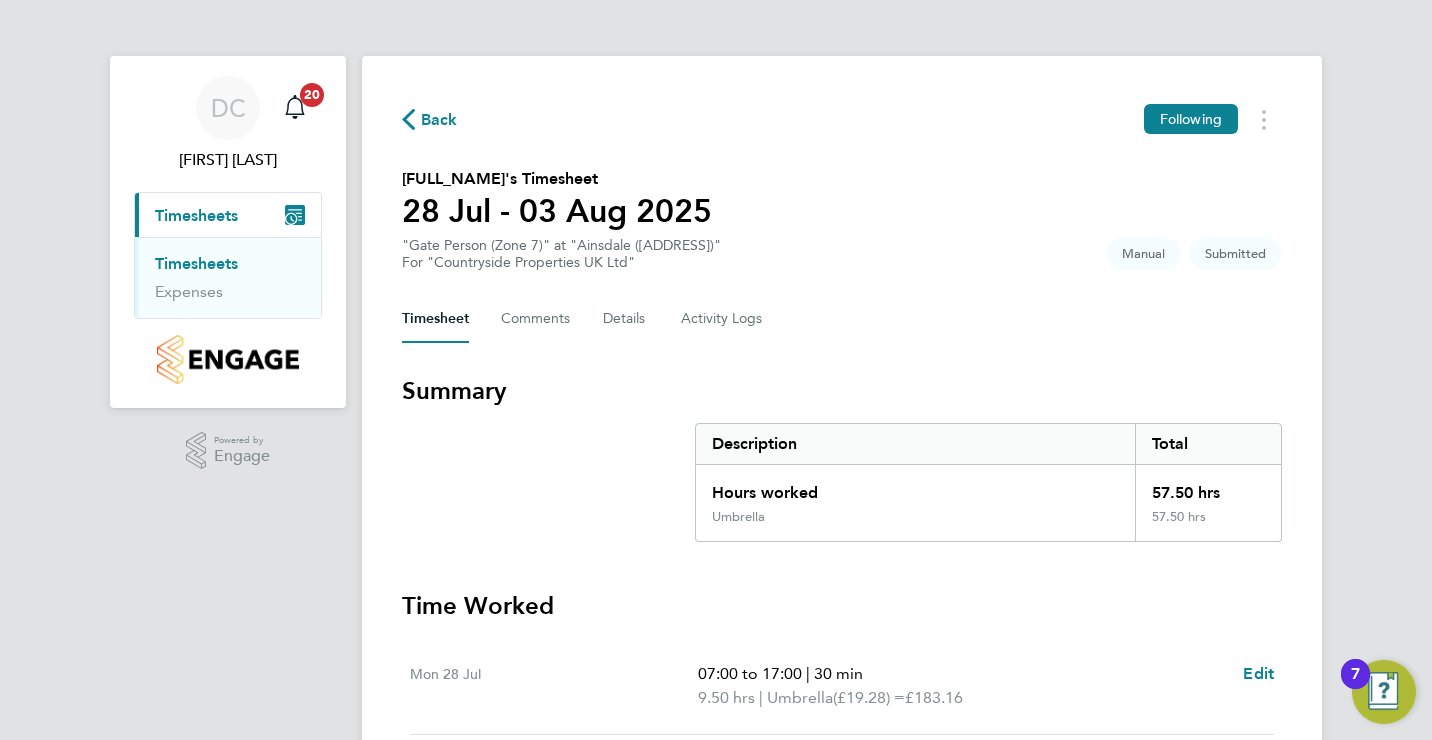 select on "30" 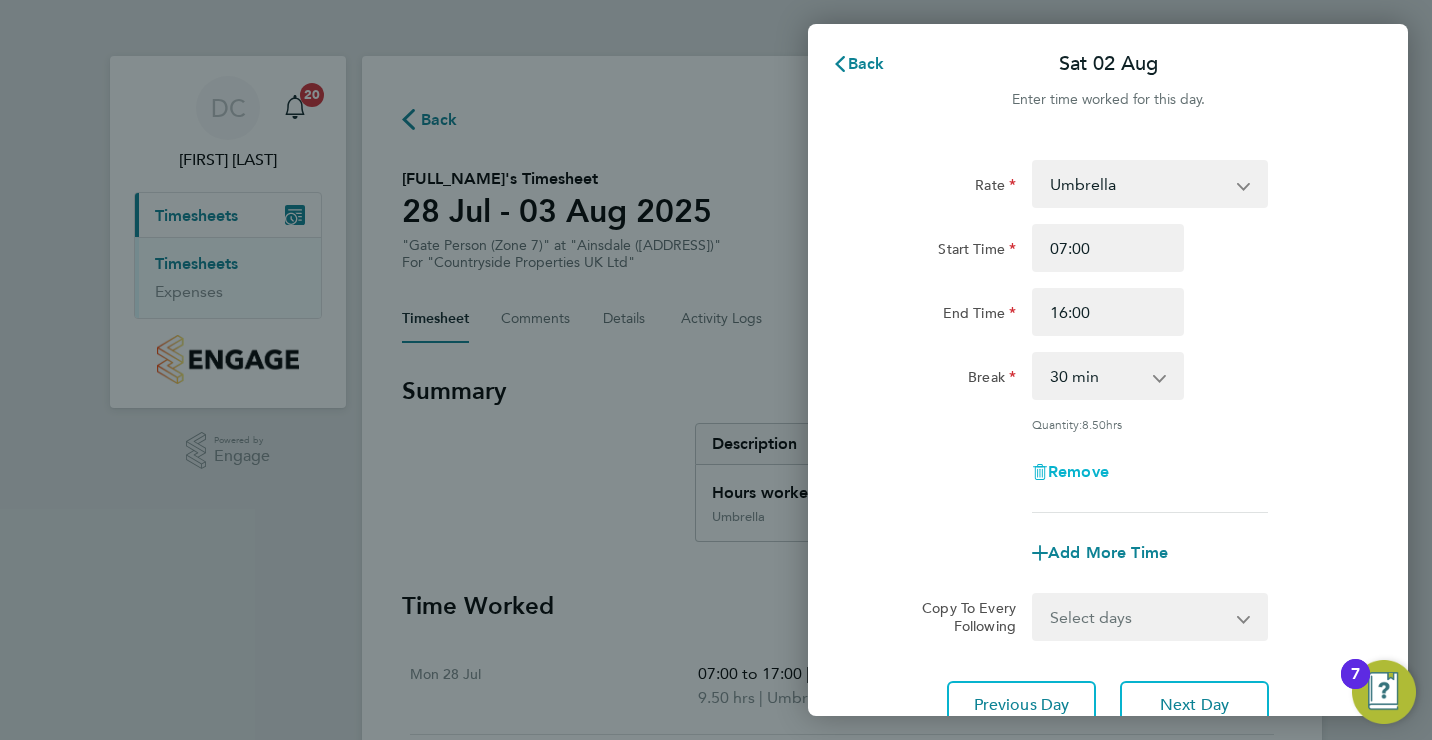 click on "Remove" 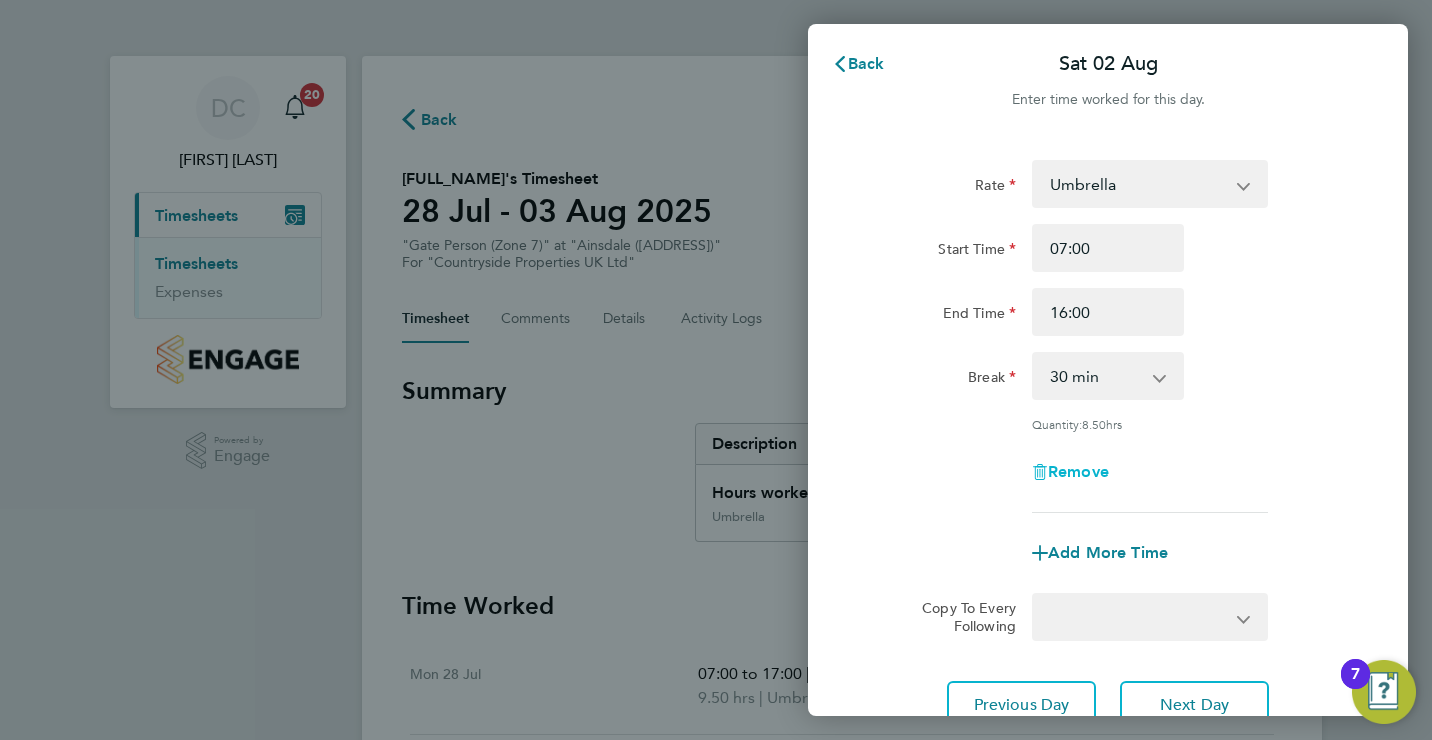 select on "null" 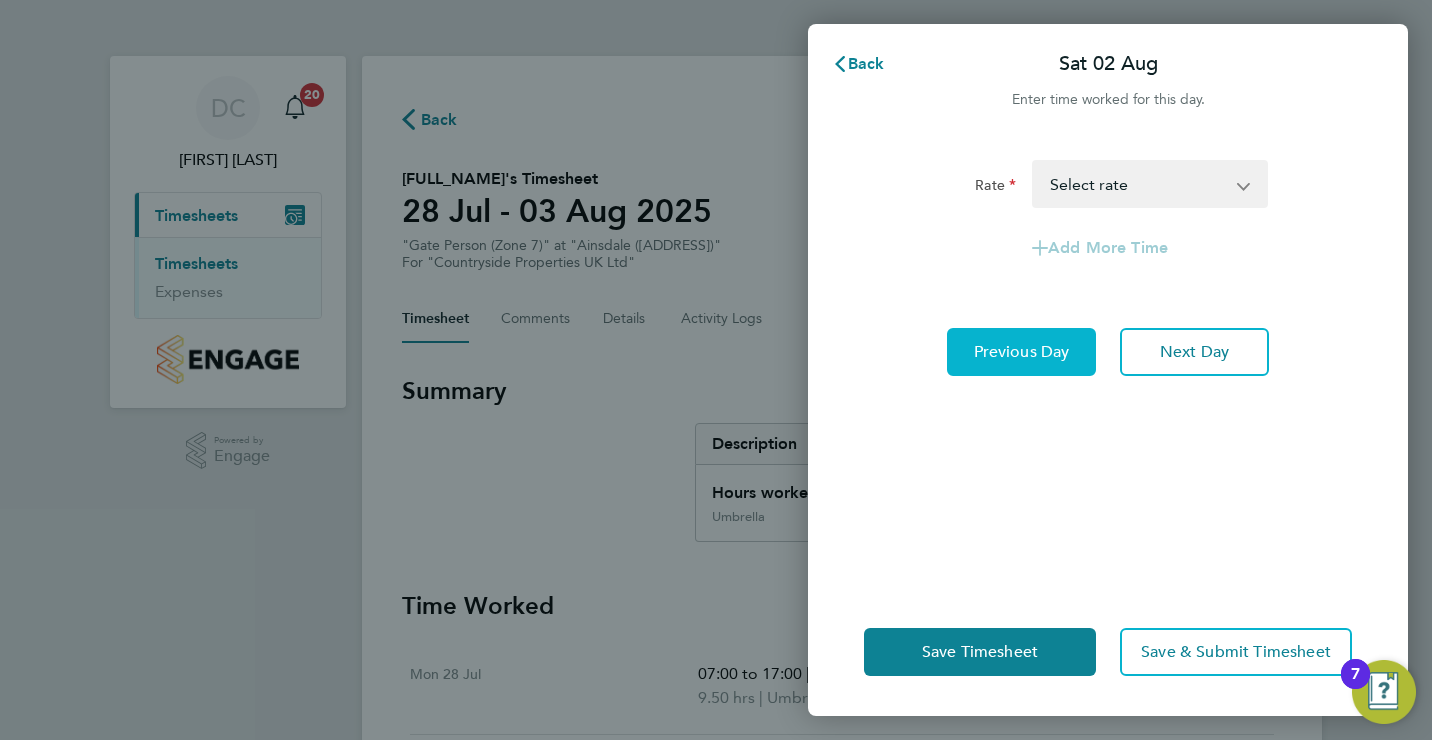 click on "Previous Day" 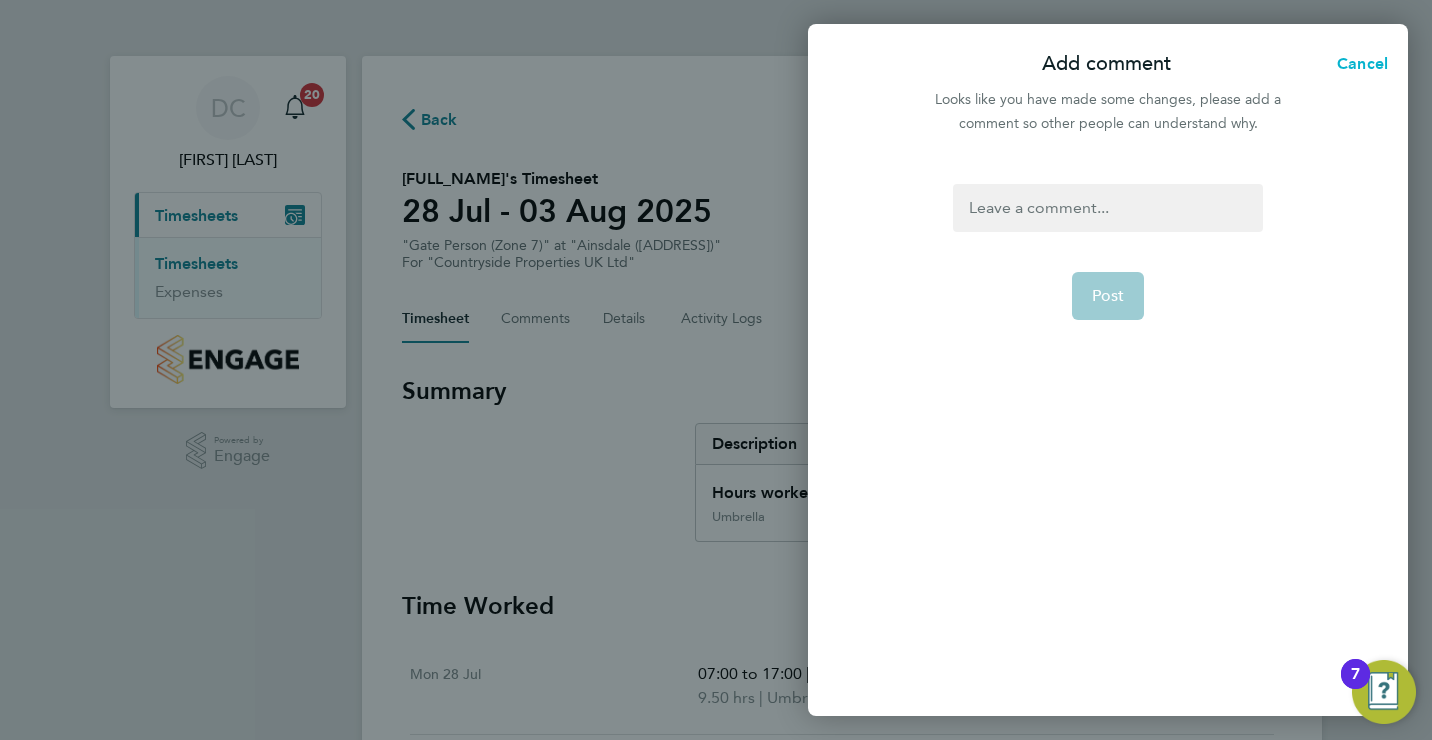 click on "Cancel" 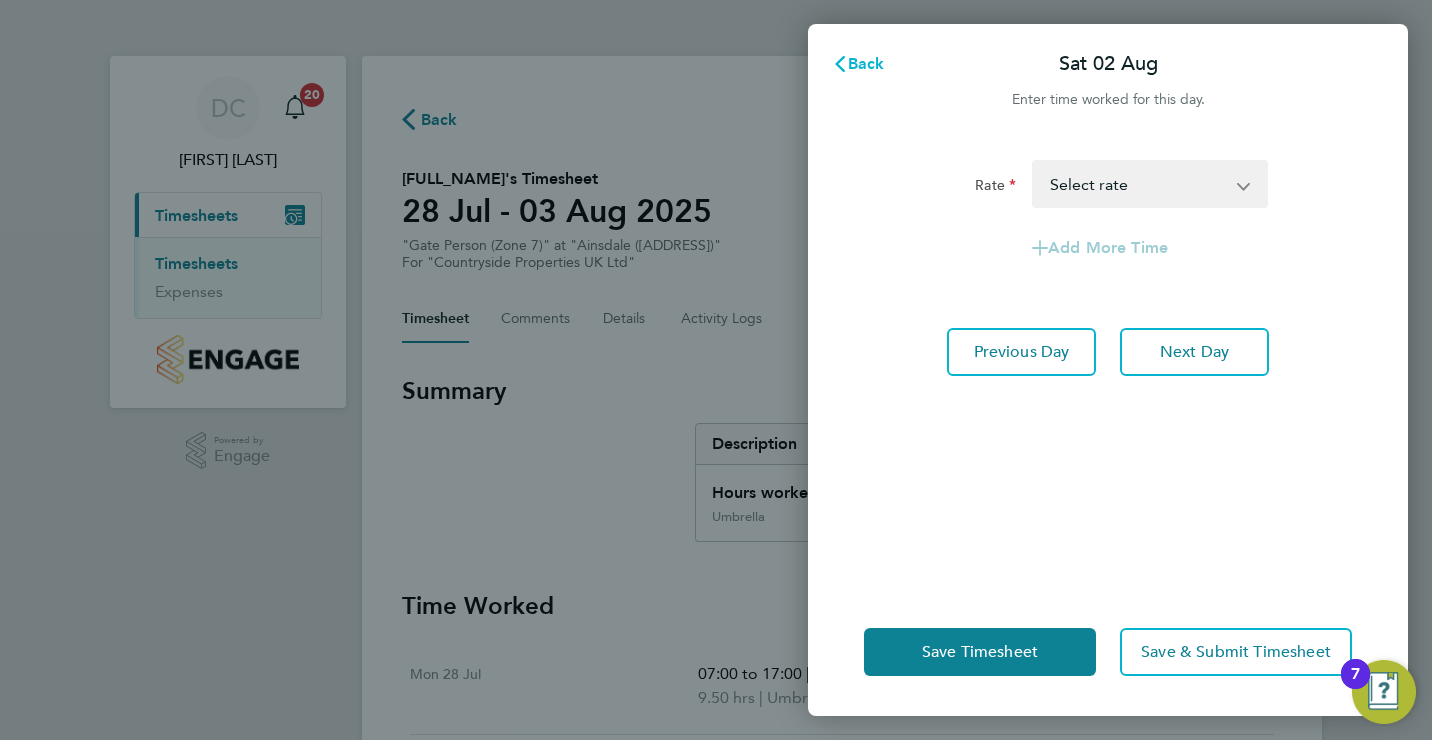 click on "Back" 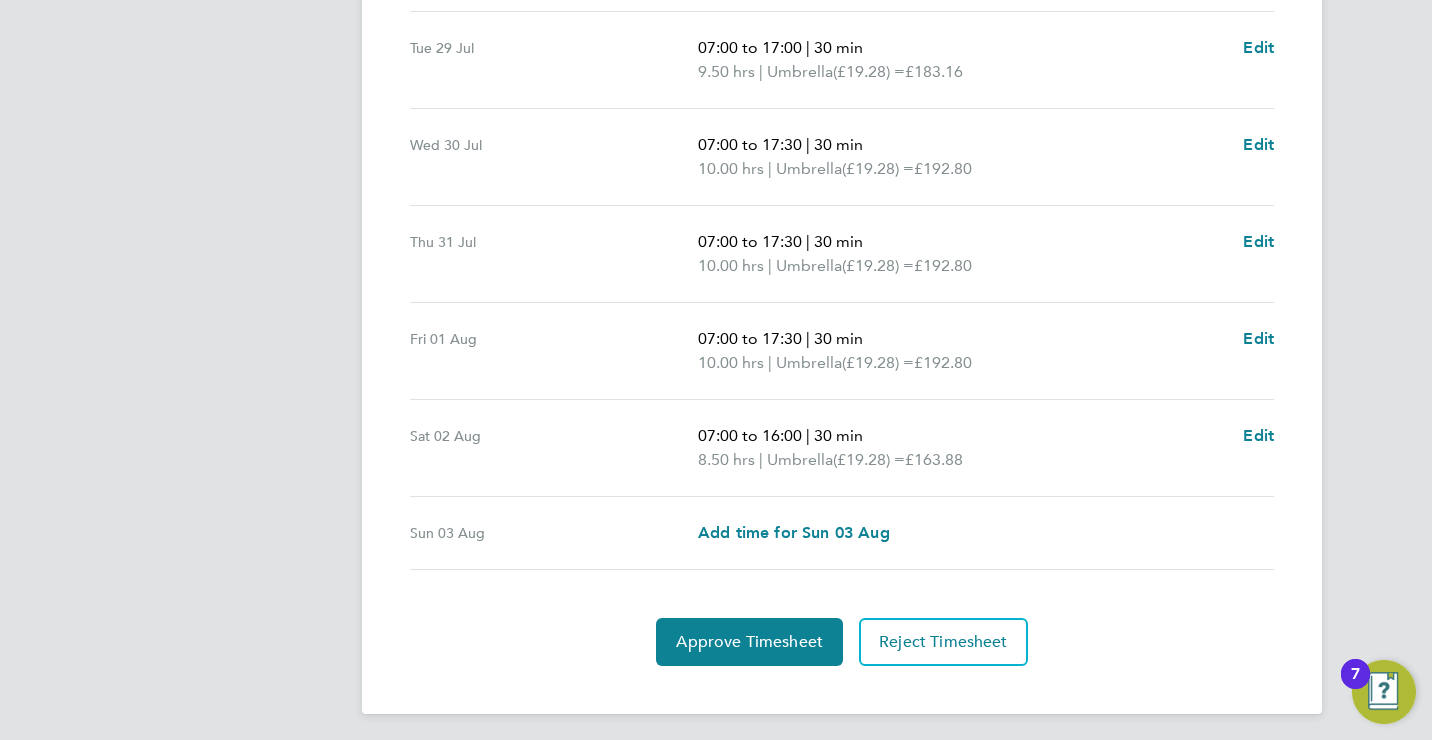 scroll, scrollTop: 729, scrollLeft: 0, axis: vertical 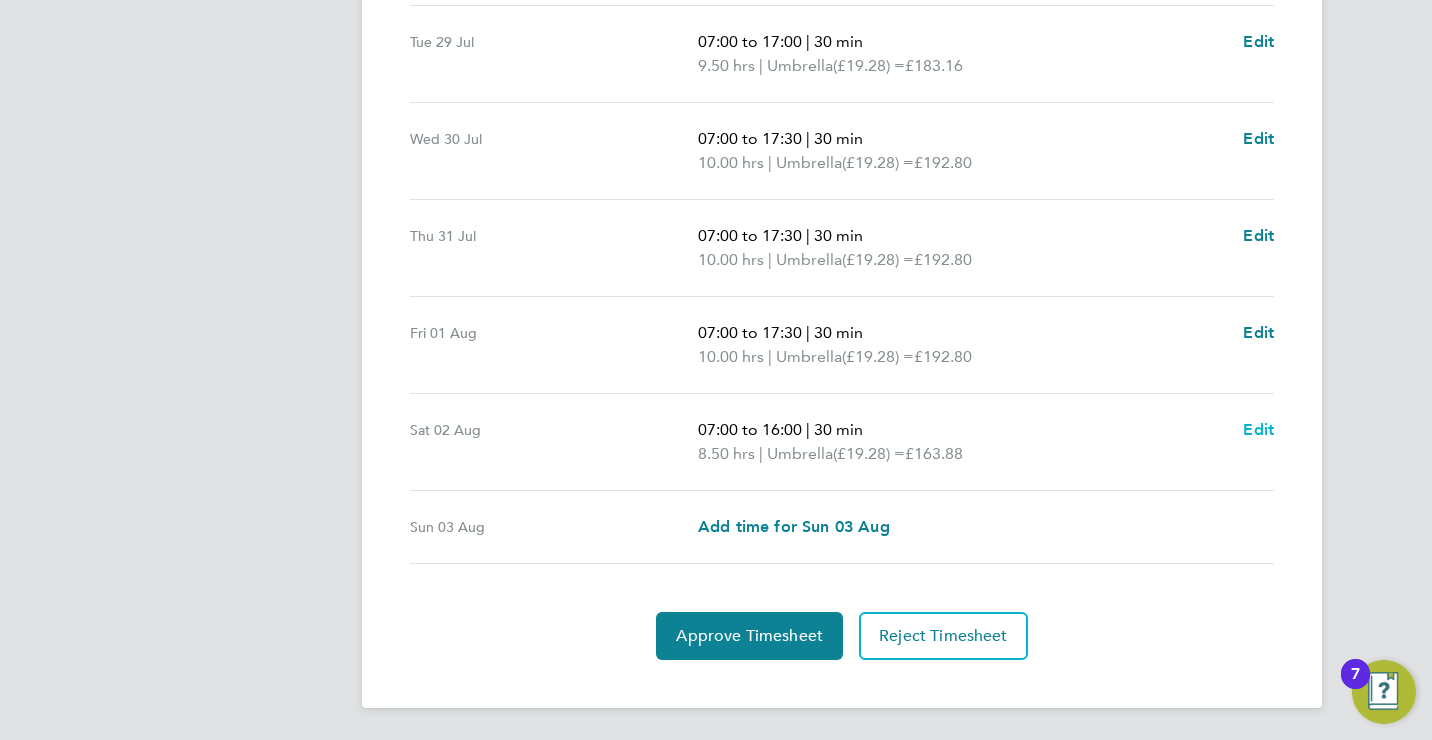 click on "Edit" at bounding box center (1258, 429) 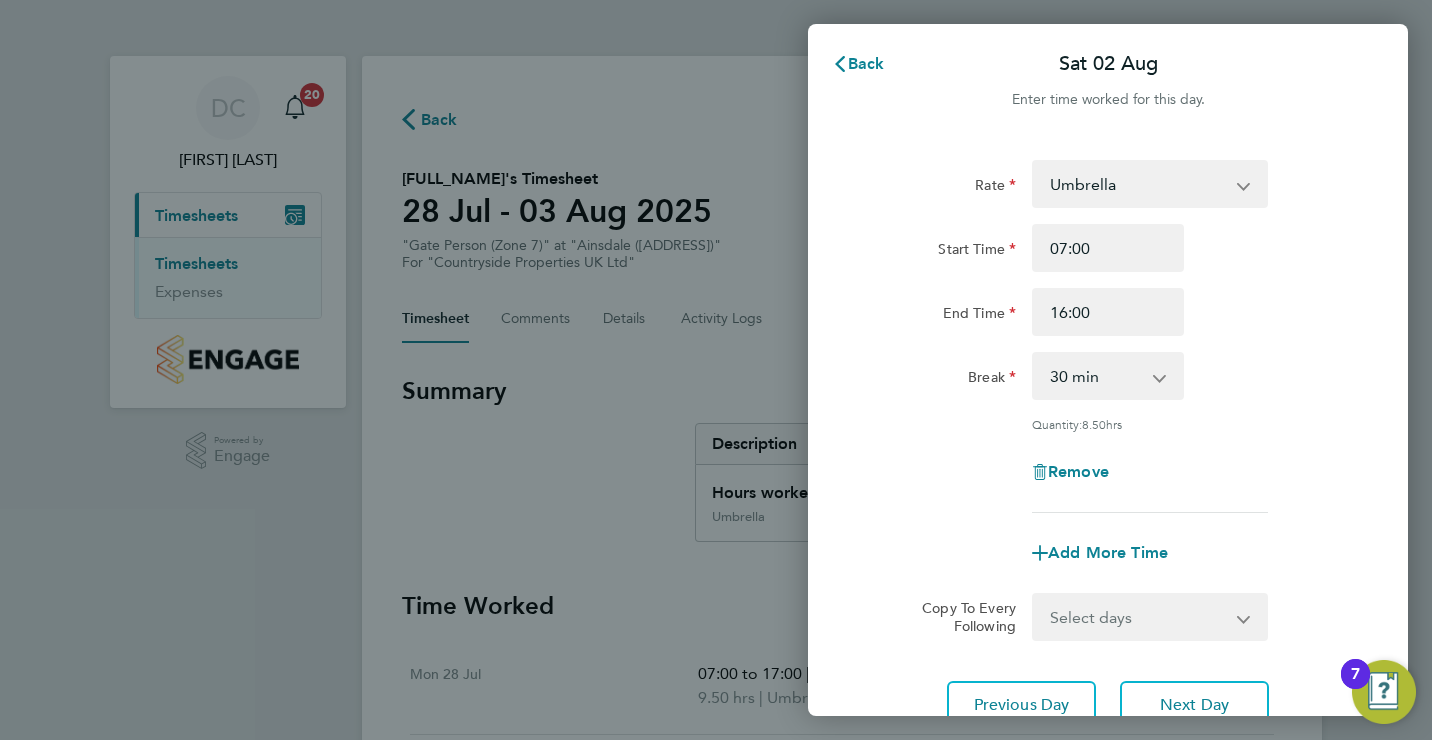 scroll, scrollTop: 0, scrollLeft: 0, axis: both 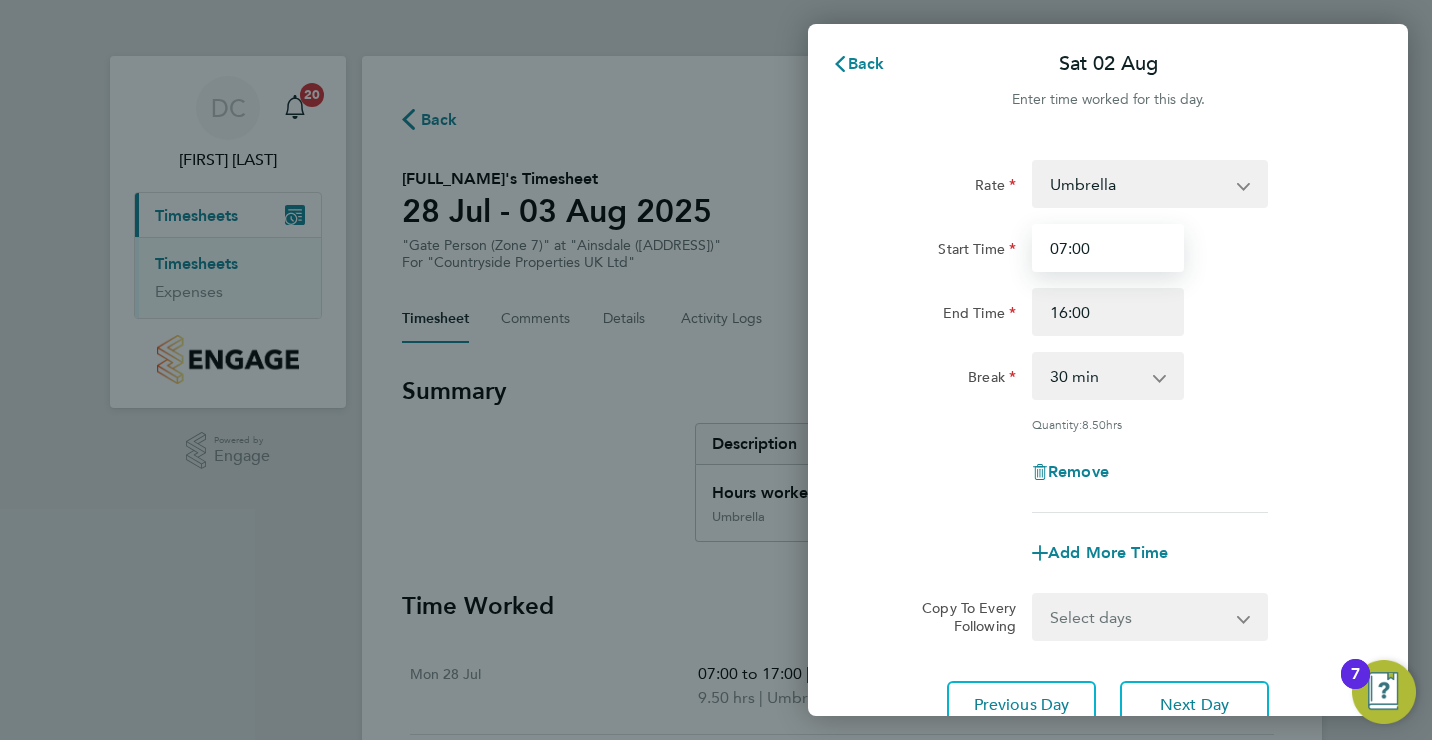 drag, startPoint x: 1101, startPoint y: 252, endPoint x: 1039, endPoint y: 255, distance: 62.072536 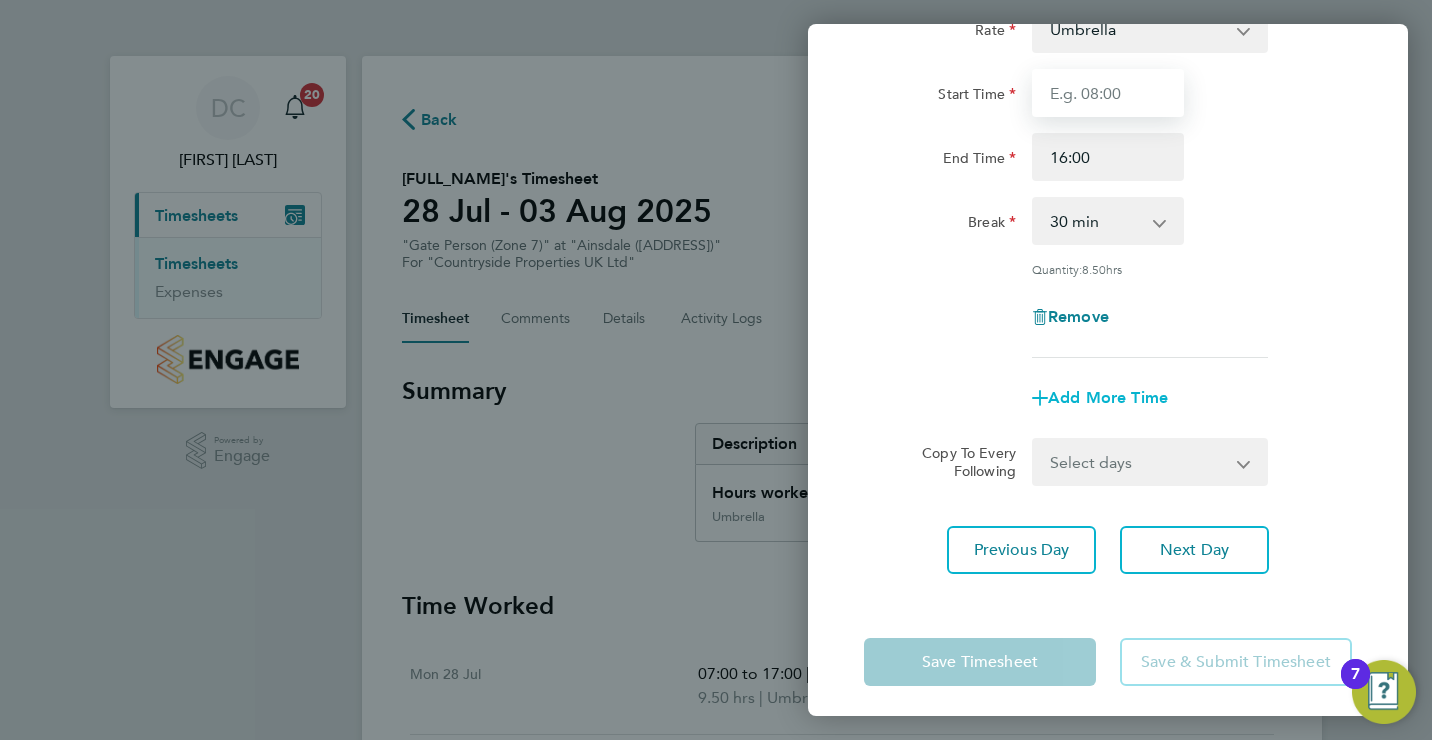 scroll, scrollTop: 163, scrollLeft: 0, axis: vertical 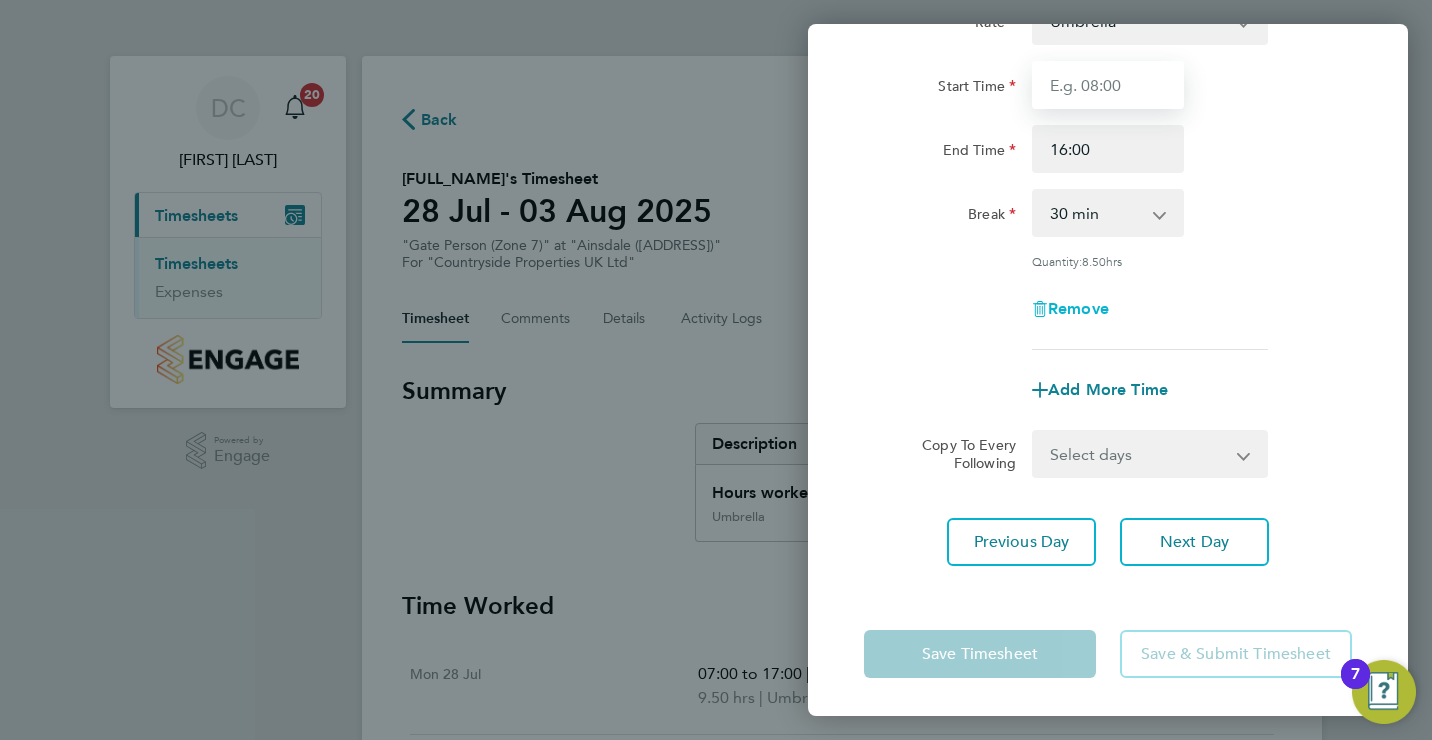 type 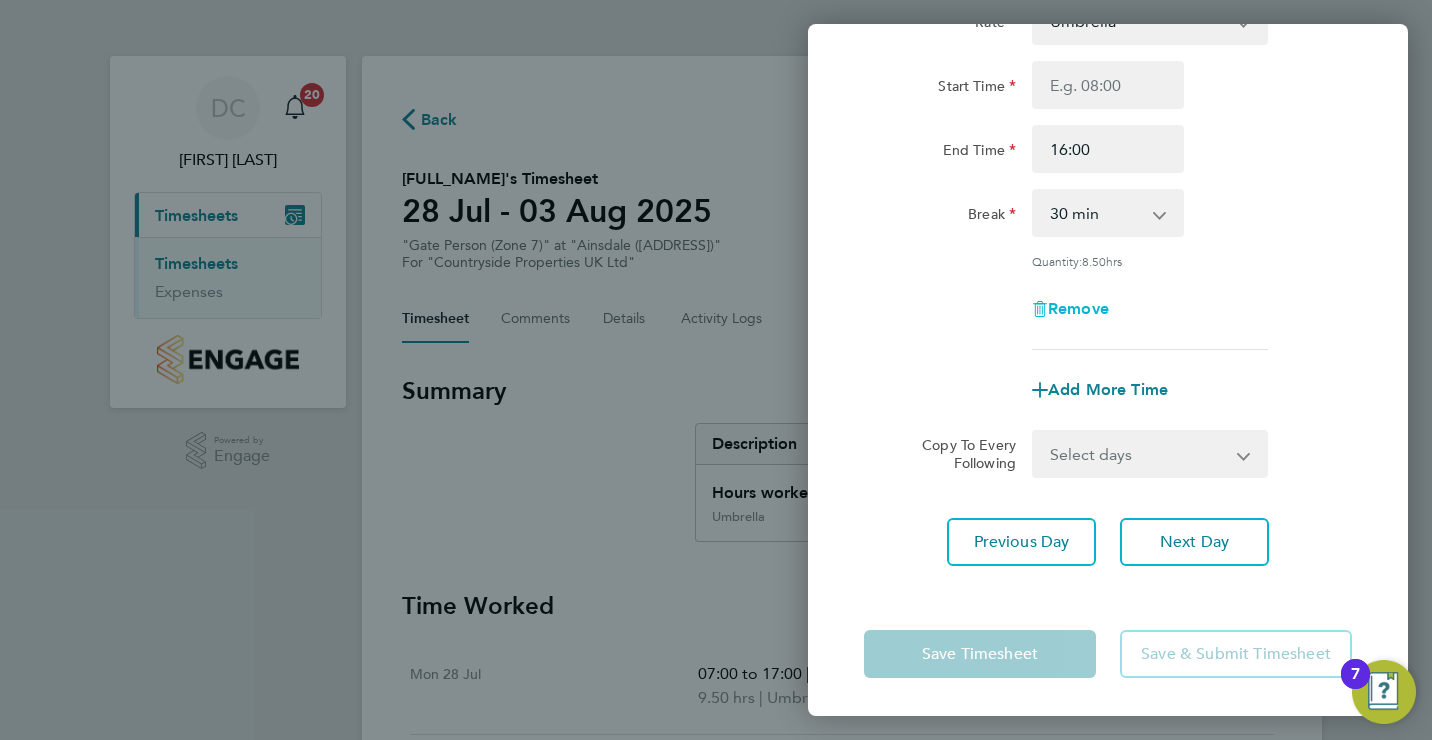 scroll, scrollTop: 153, scrollLeft: 0, axis: vertical 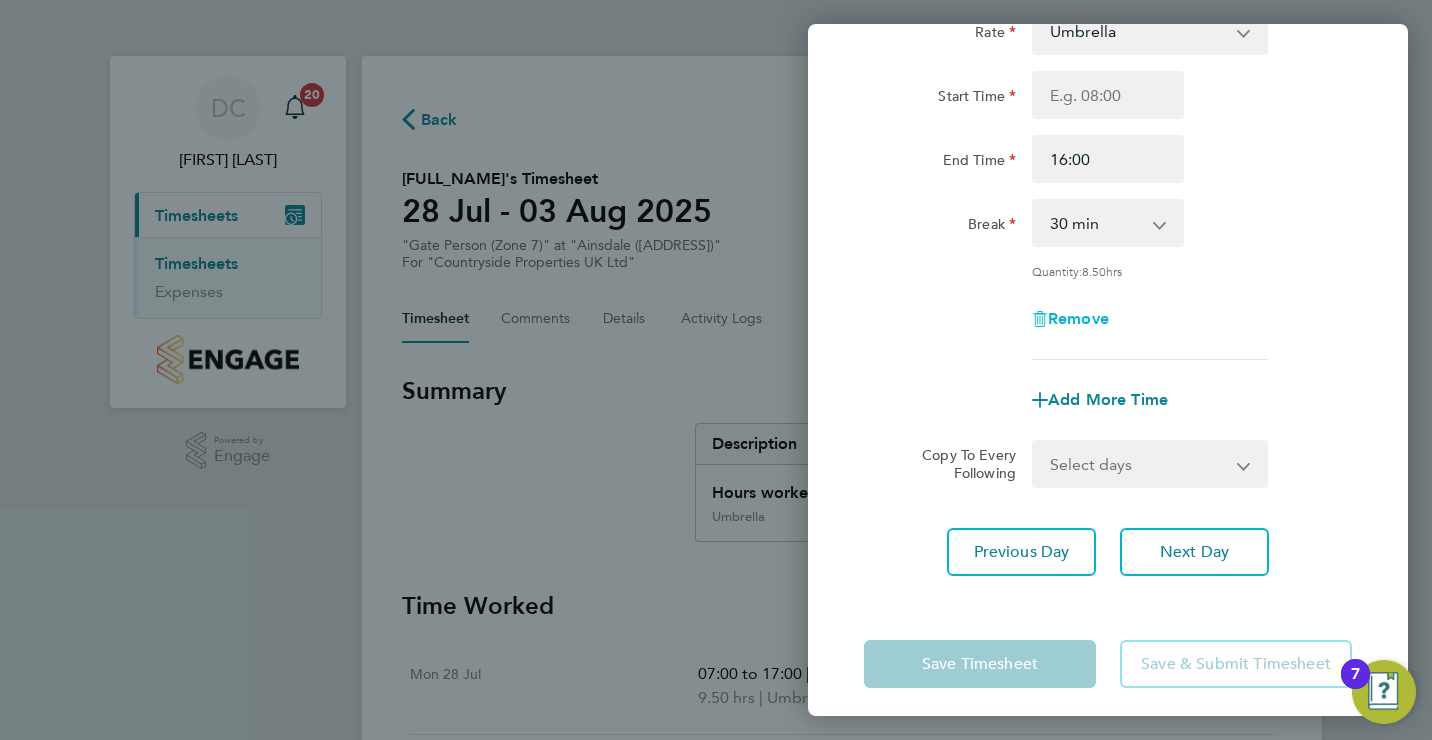 click on "Remove" 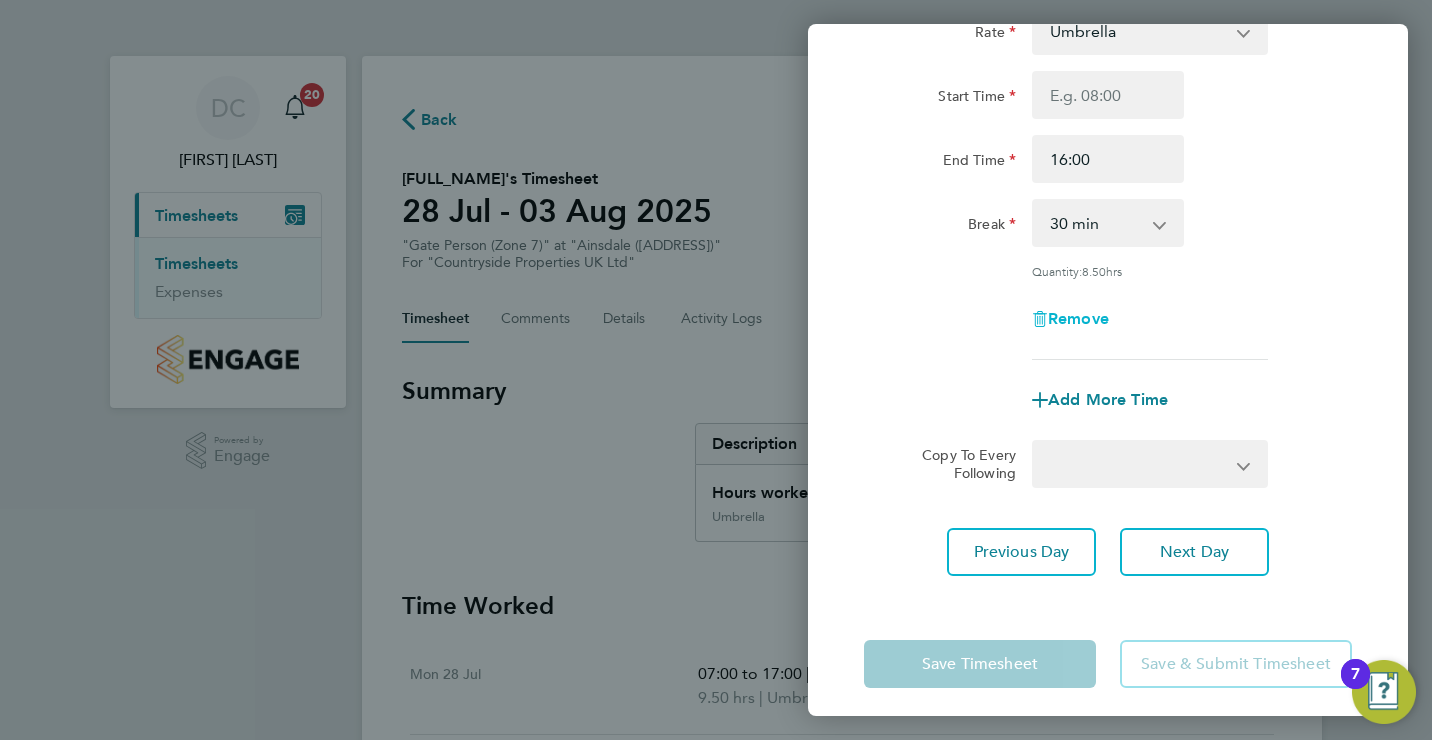 select on "null" 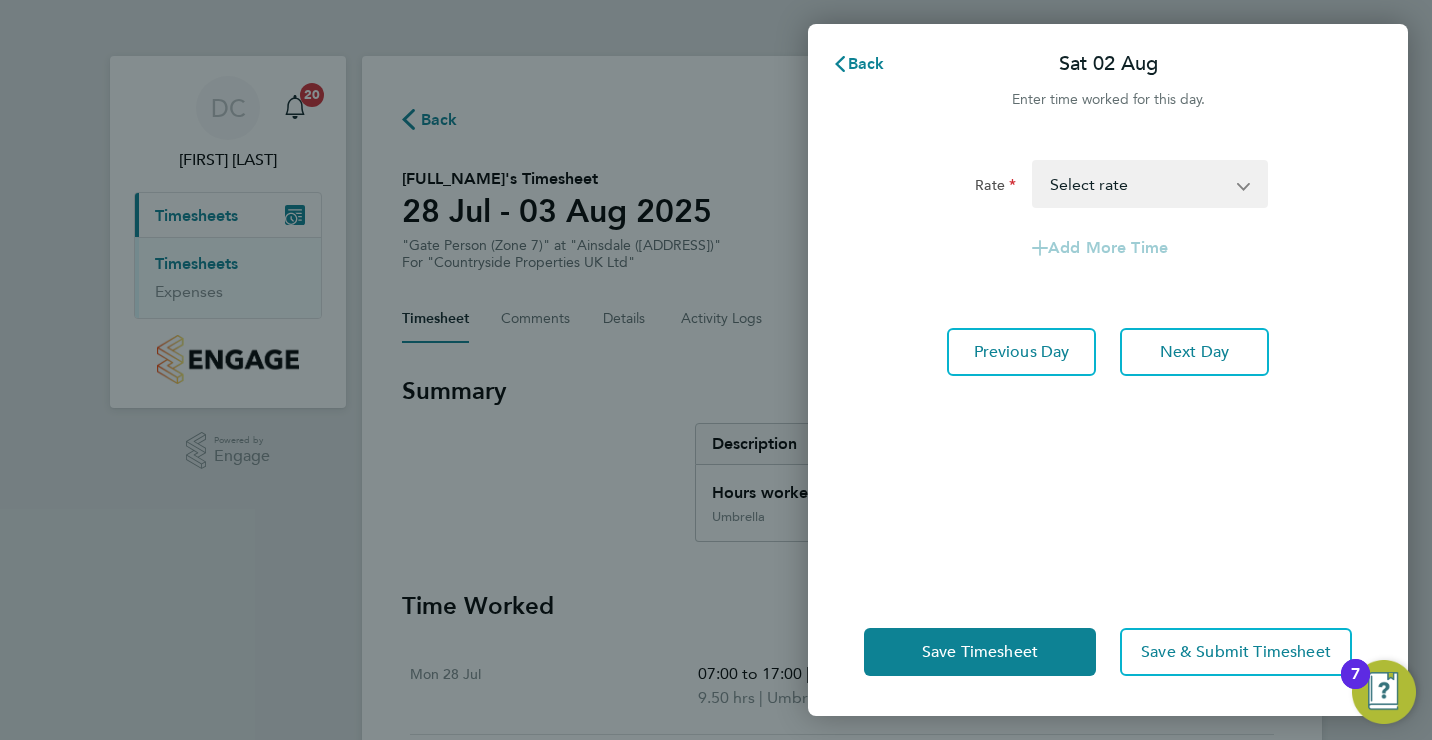 scroll, scrollTop: 0, scrollLeft: 0, axis: both 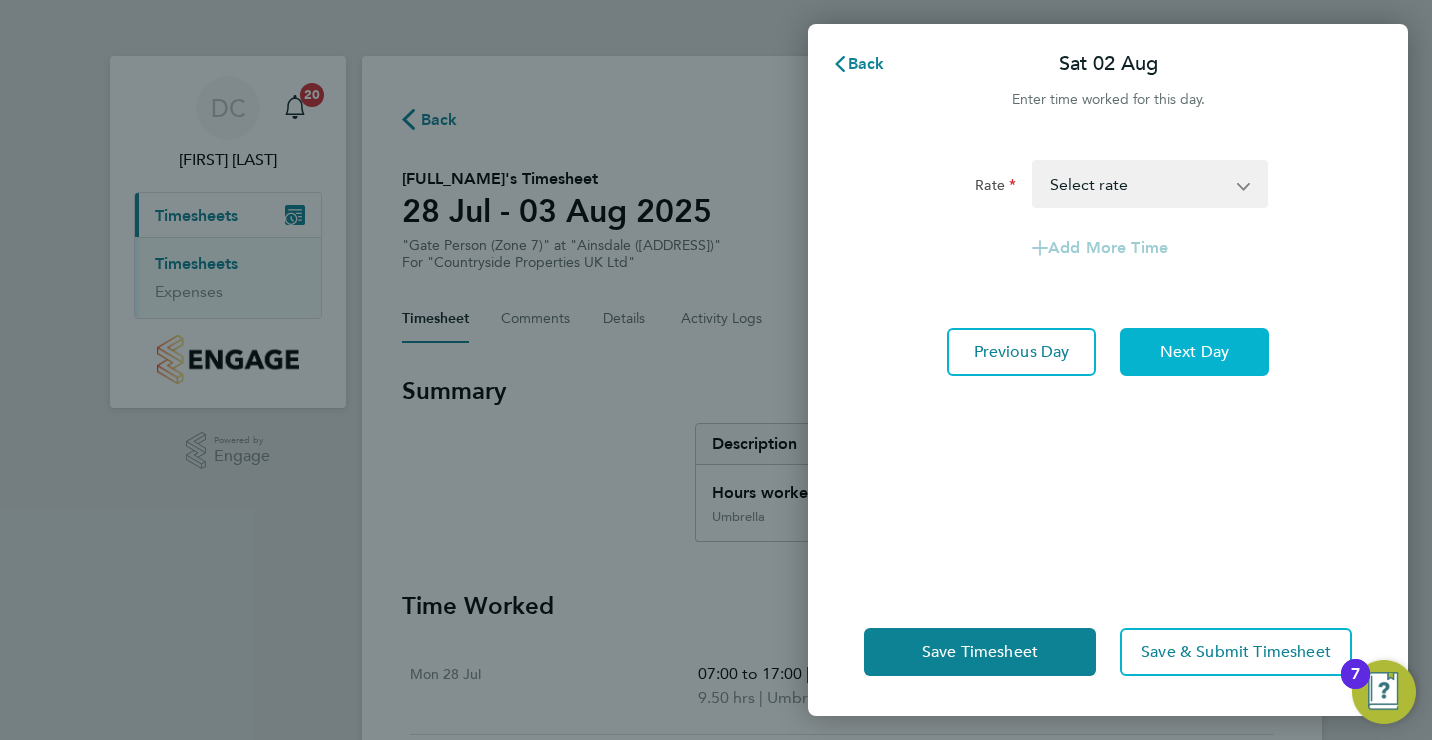 click on "Next Day" 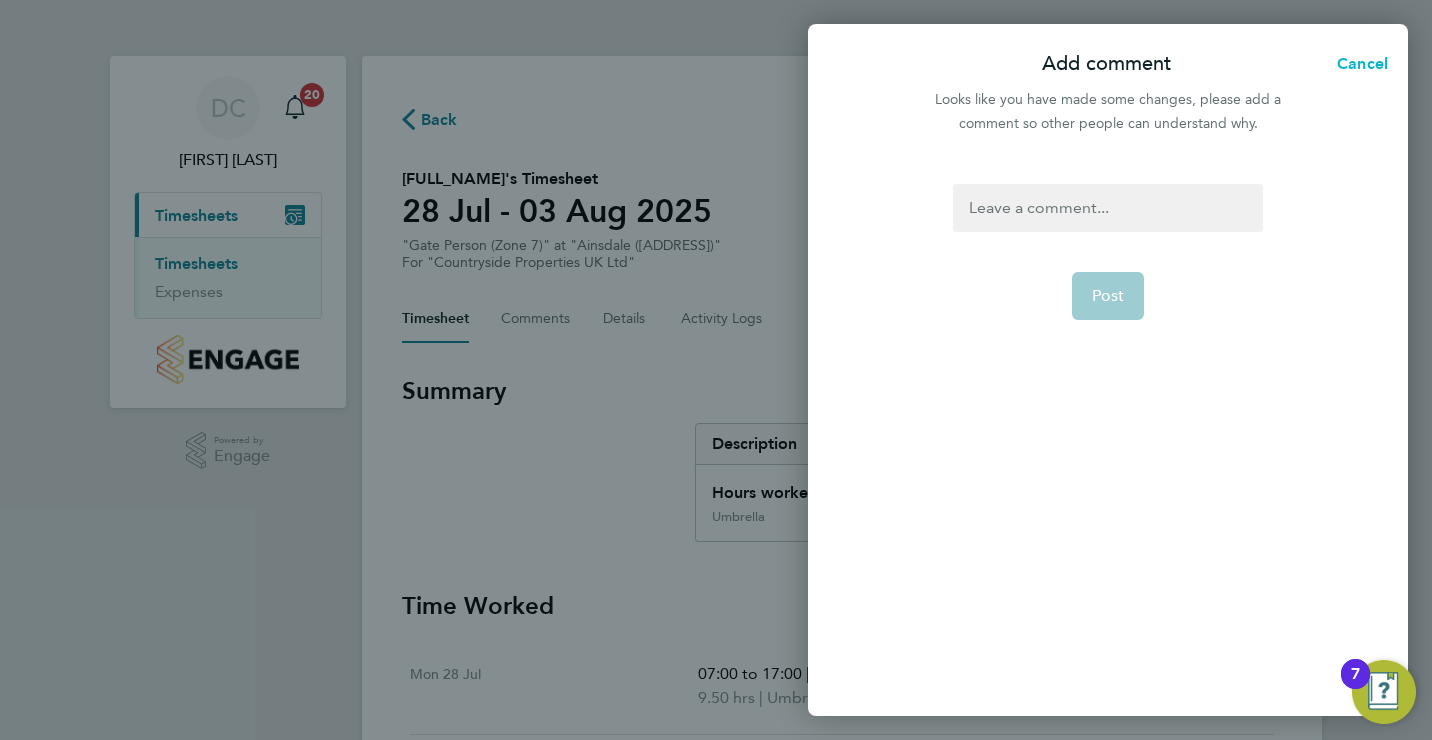 click on "Cancel" 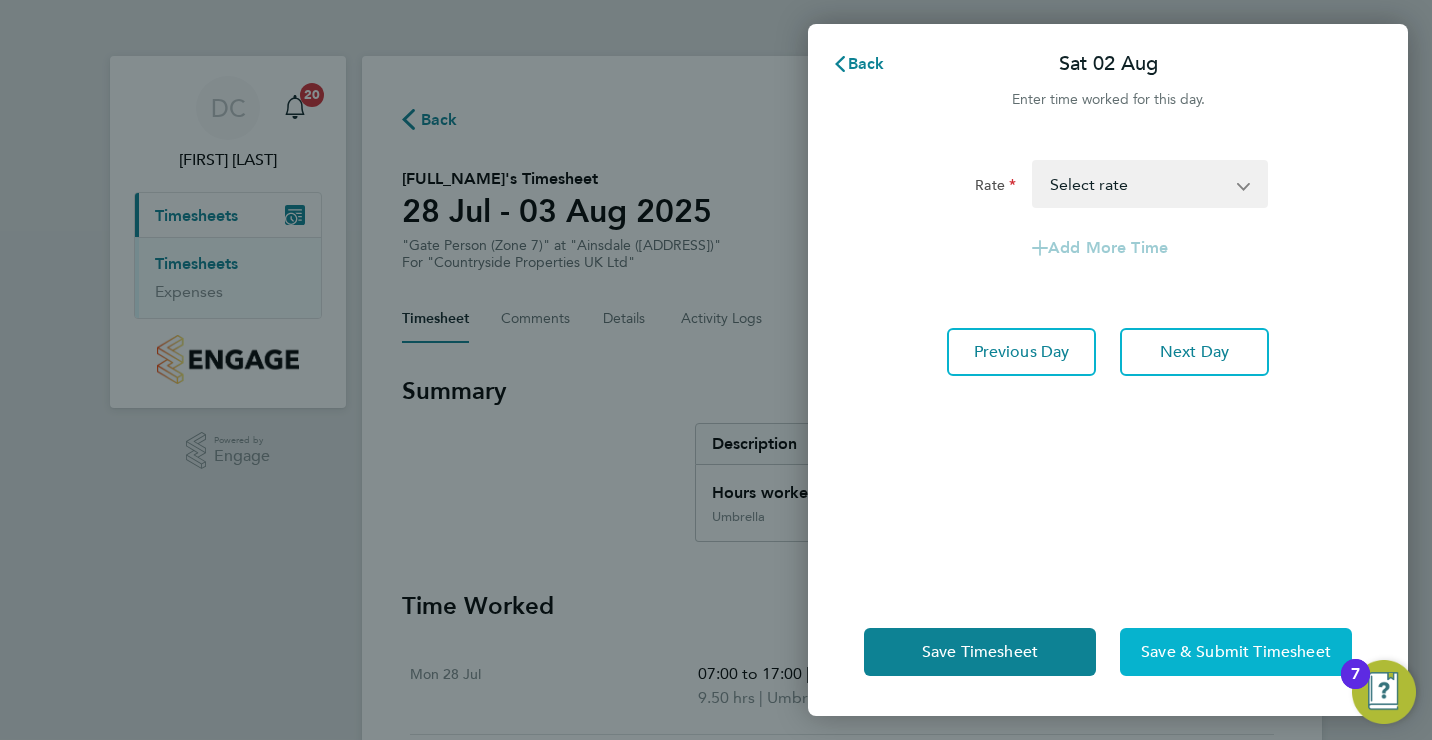 click on "Save & Submit Timesheet" 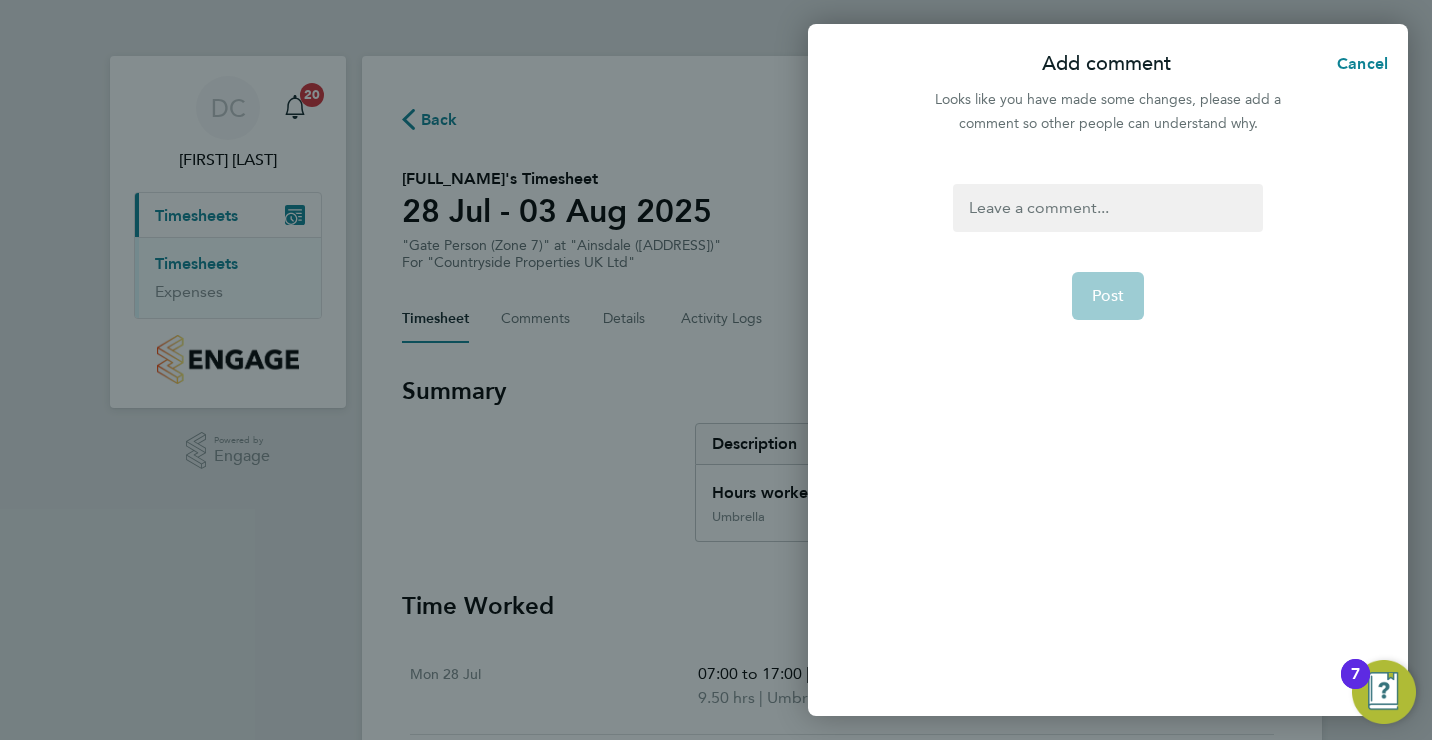 scroll, scrollTop: 729, scrollLeft: 0, axis: vertical 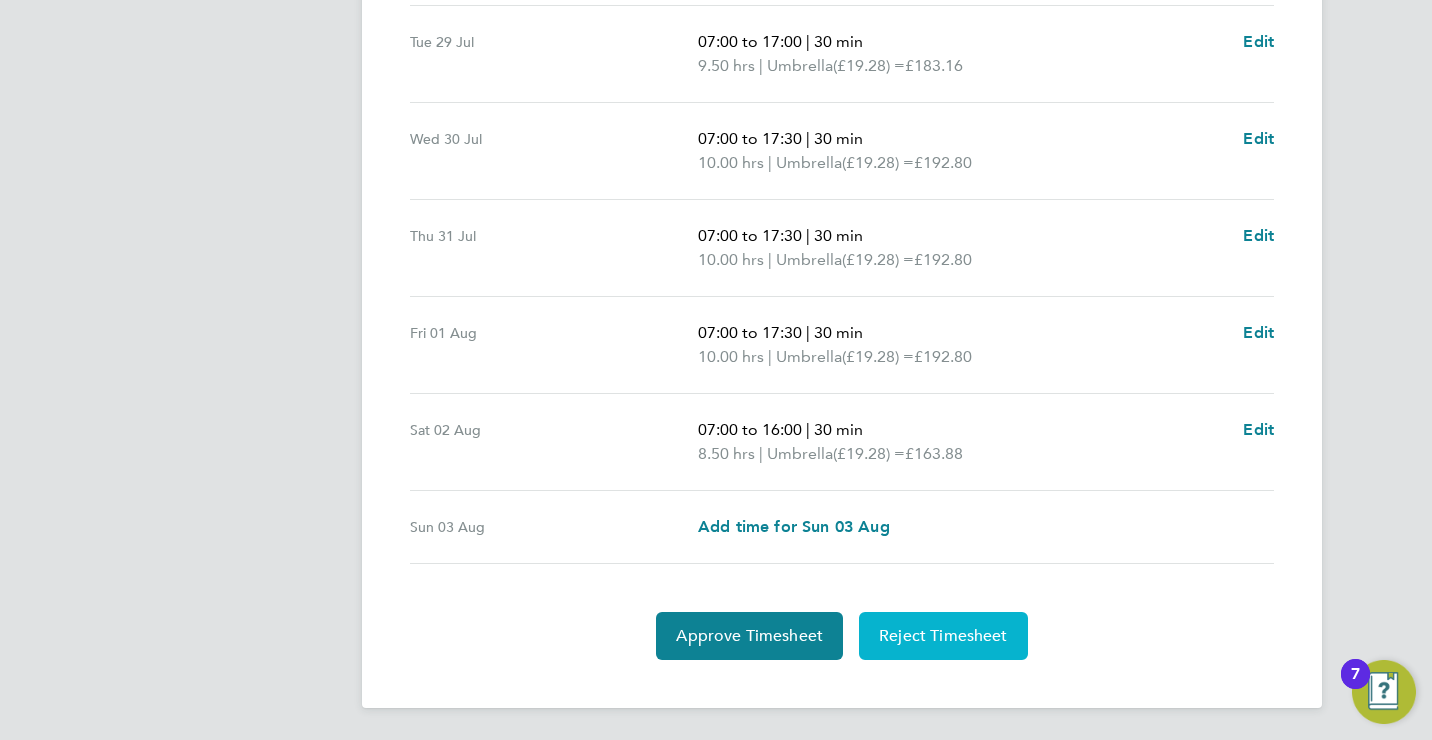 click on "Reject Timesheet" 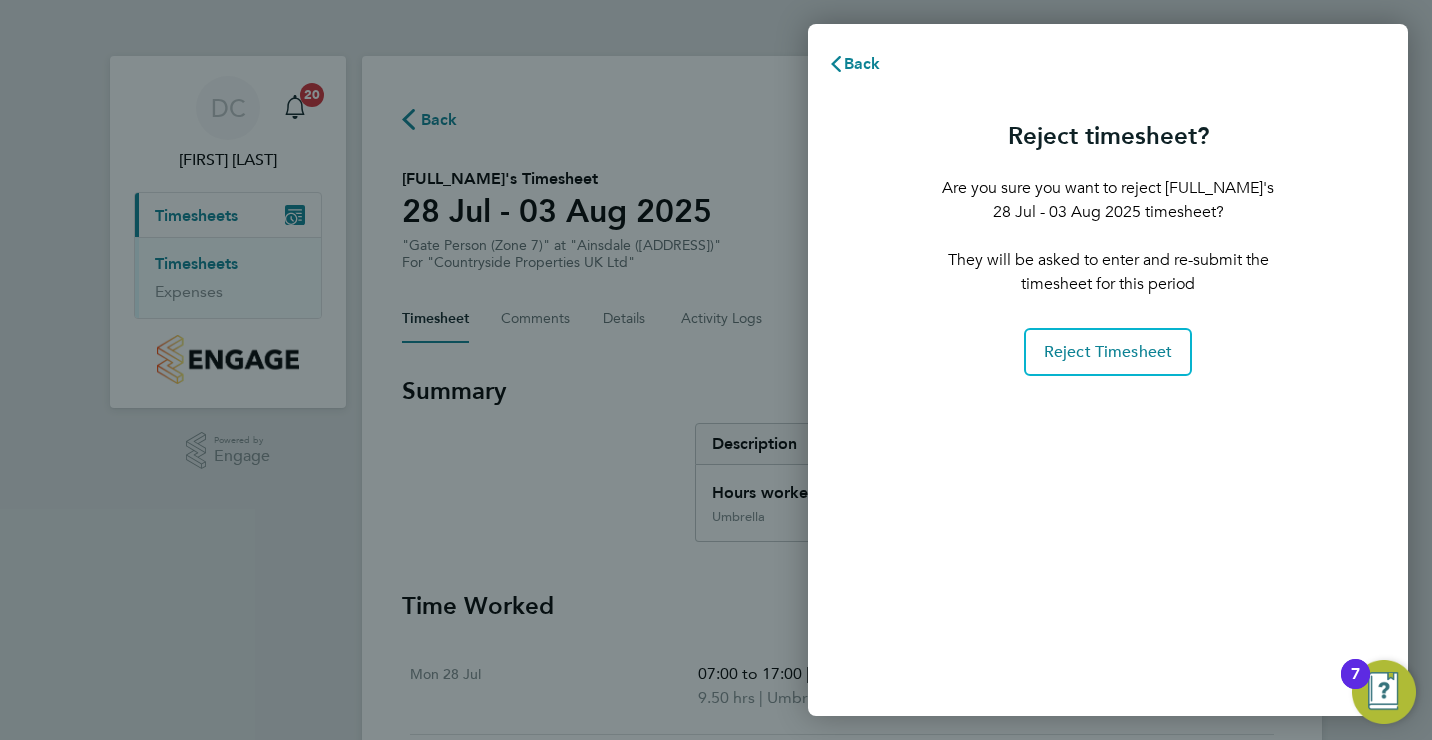 scroll, scrollTop: 0, scrollLeft: 0, axis: both 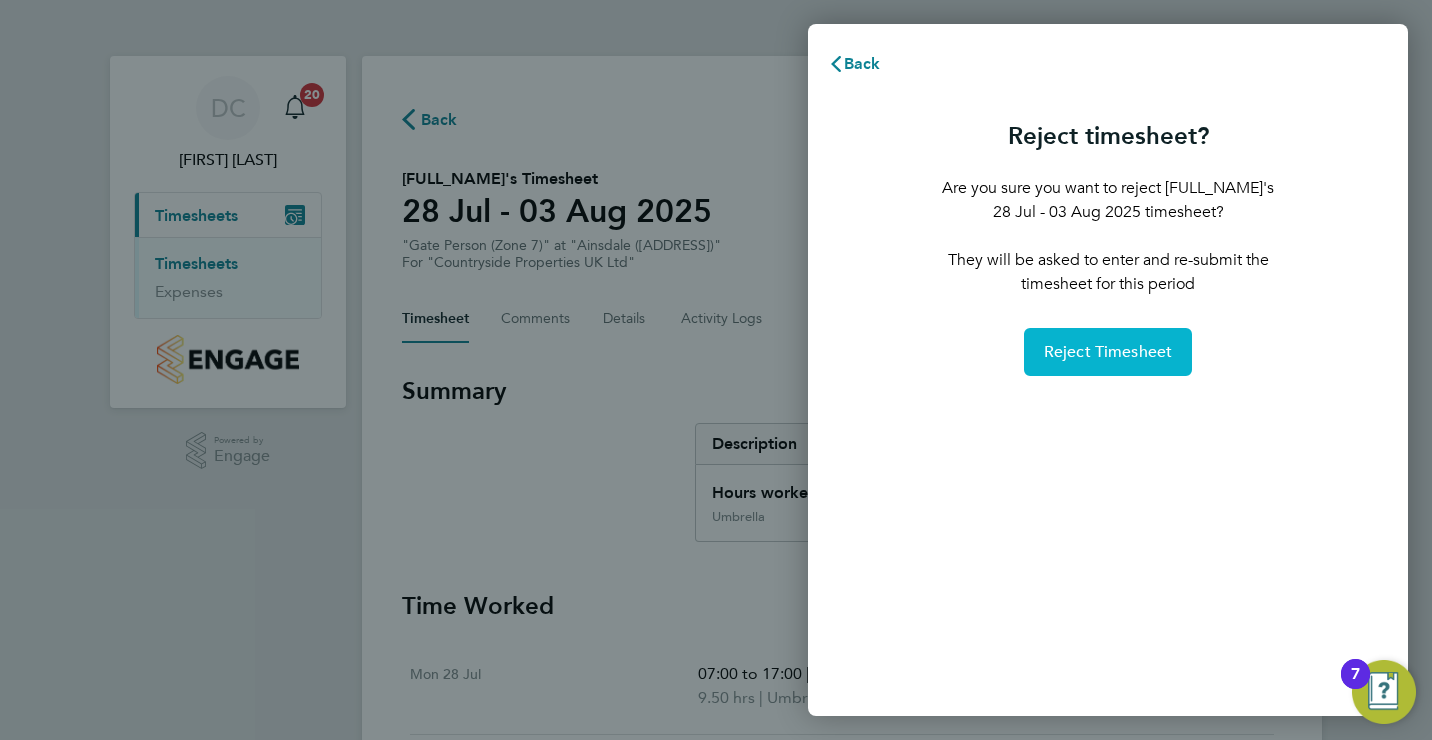 click on "Reject Timesheet" 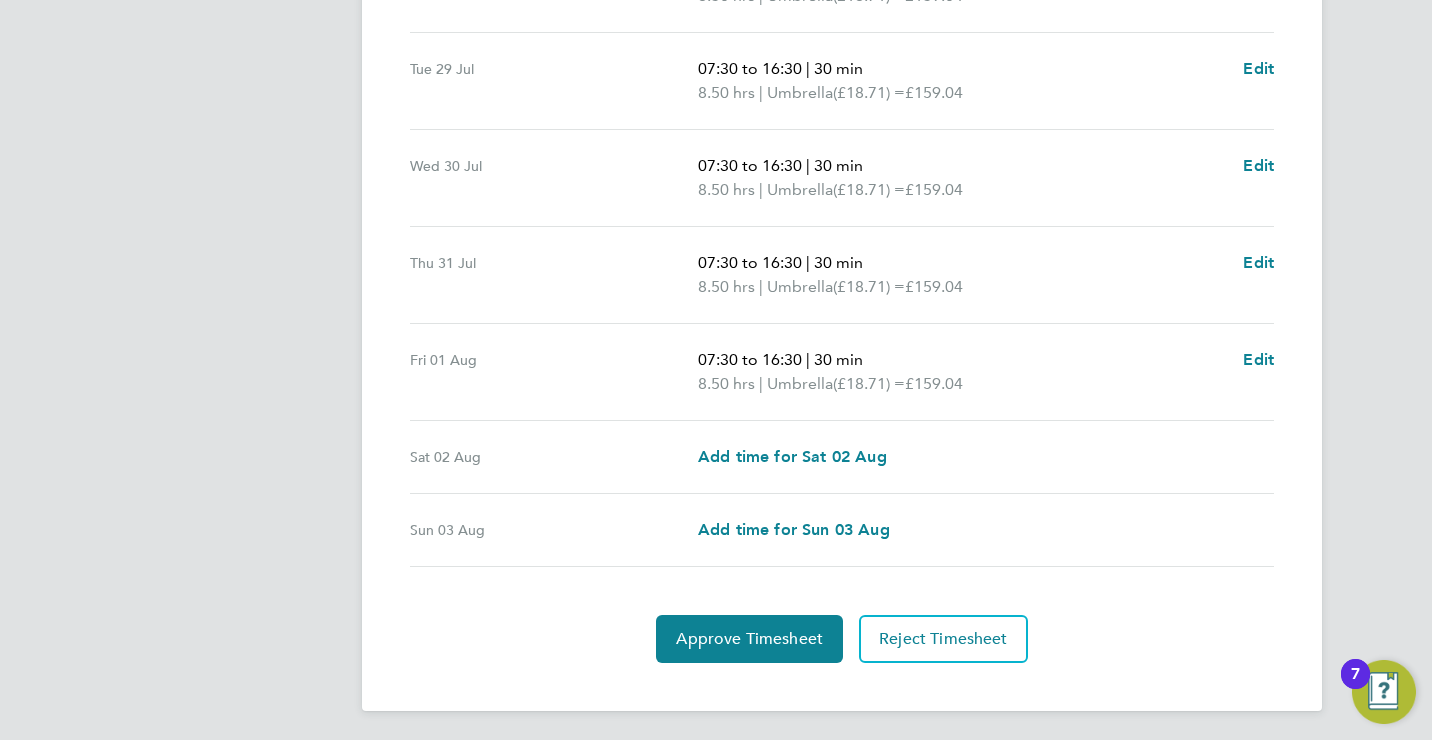scroll, scrollTop: 705, scrollLeft: 0, axis: vertical 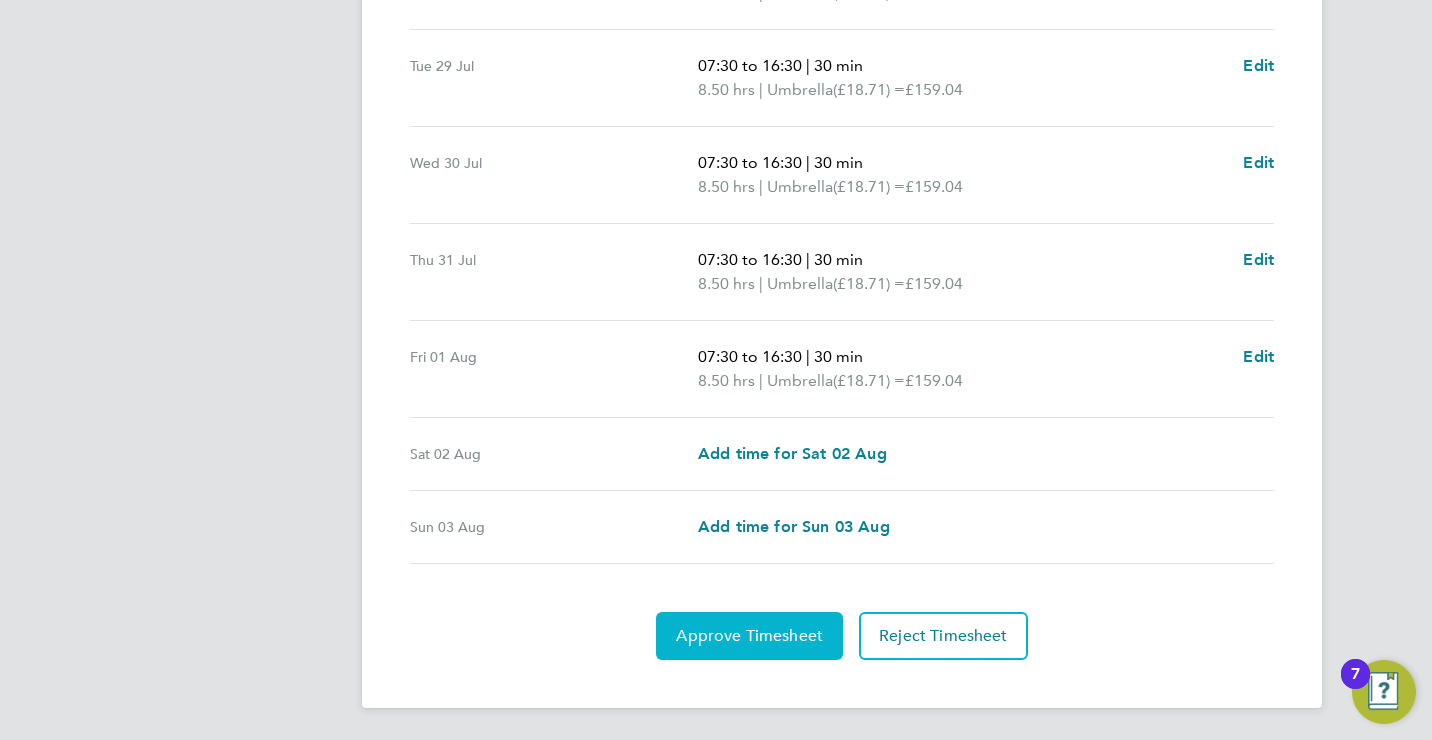 click on "Approve Timesheet" 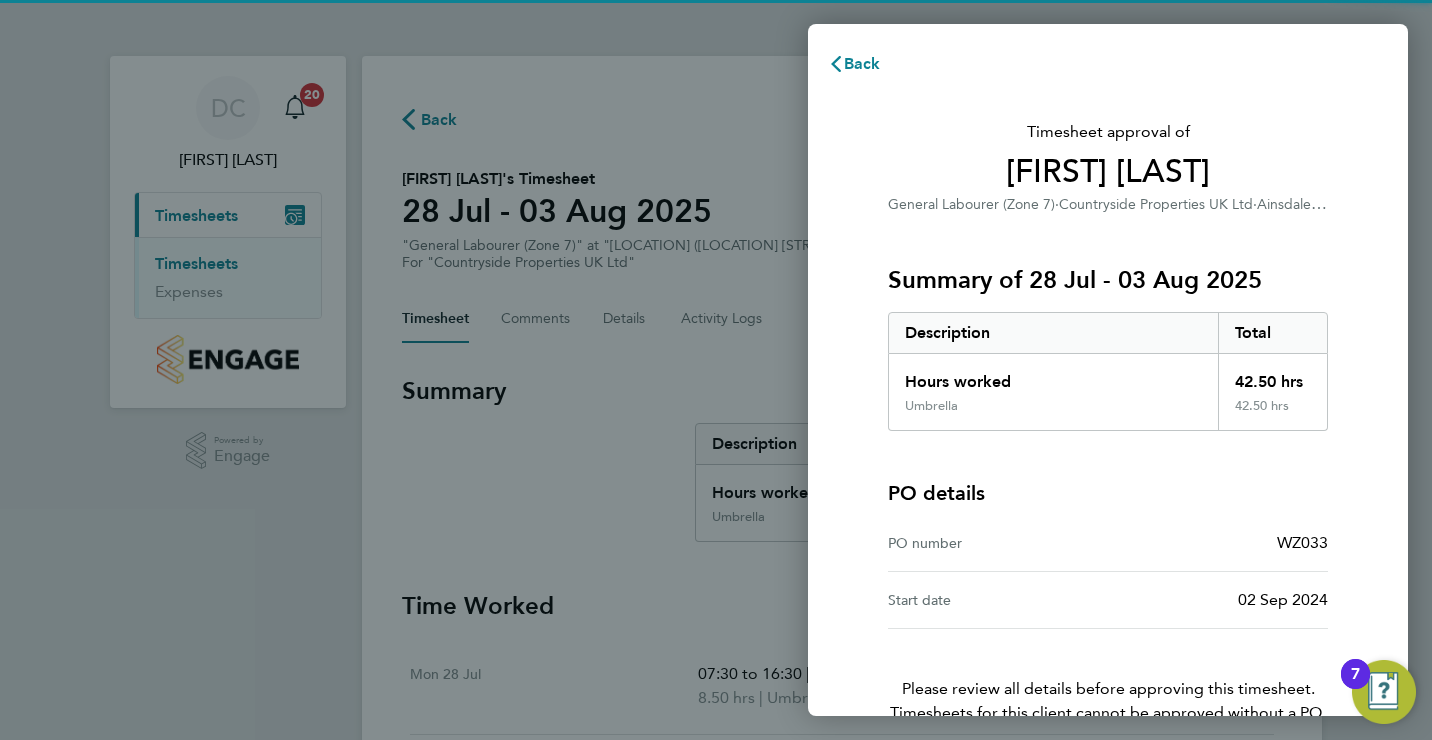 scroll, scrollTop: 0, scrollLeft: 0, axis: both 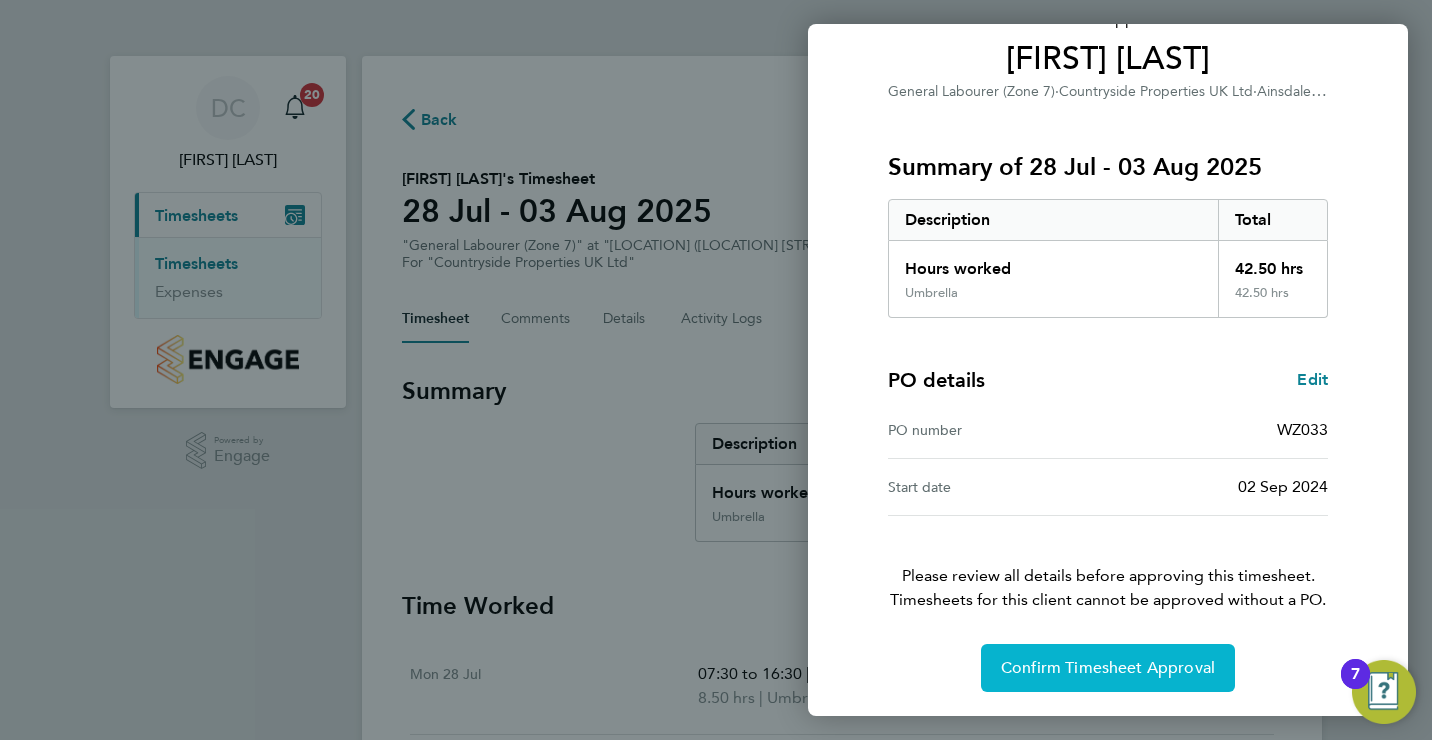 click on "Confirm Timesheet Approval" 